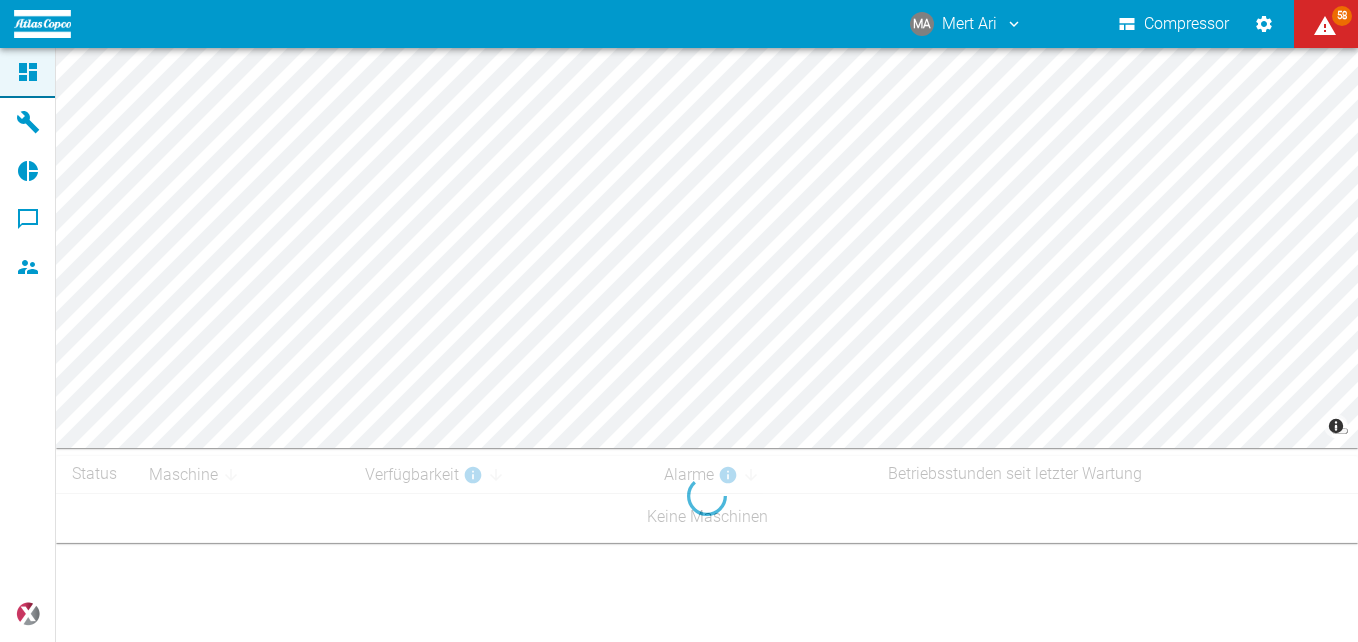 scroll, scrollTop: 0, scrollLeft: 0, axis: both 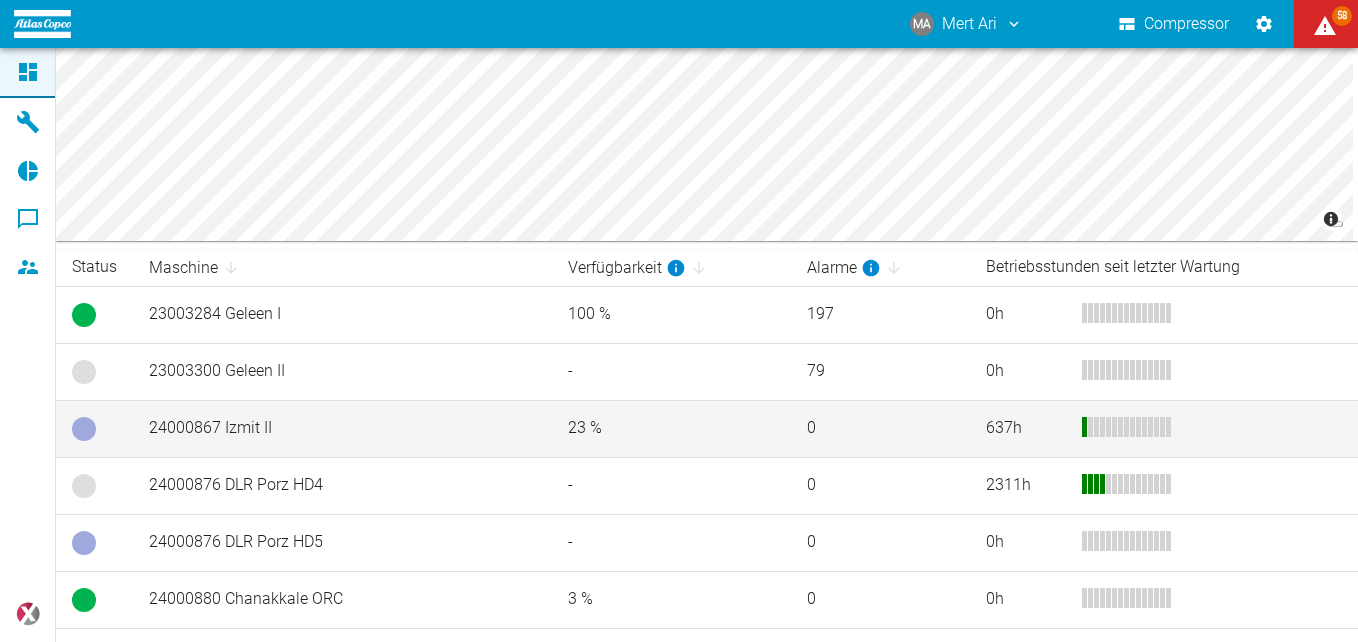 click on "24000867 Izmit II" at bounding box center (342, 428) 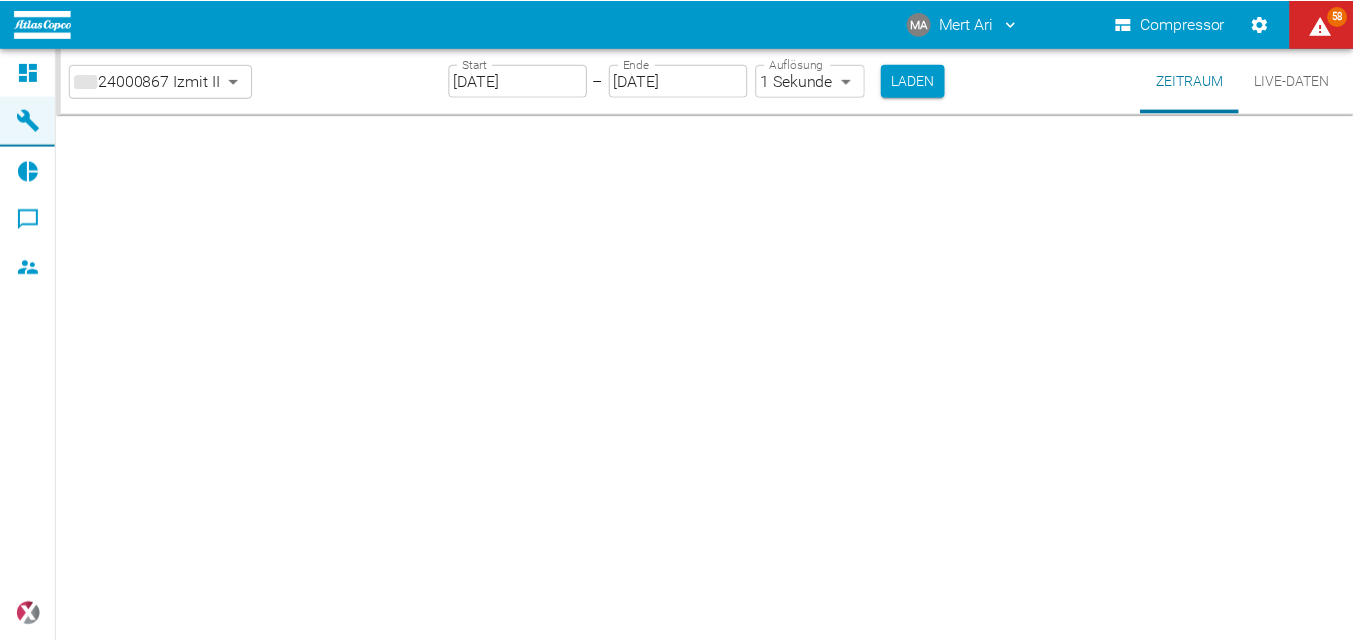 scroll, scrollTop: 0, scrollLeft: 0, axis: both 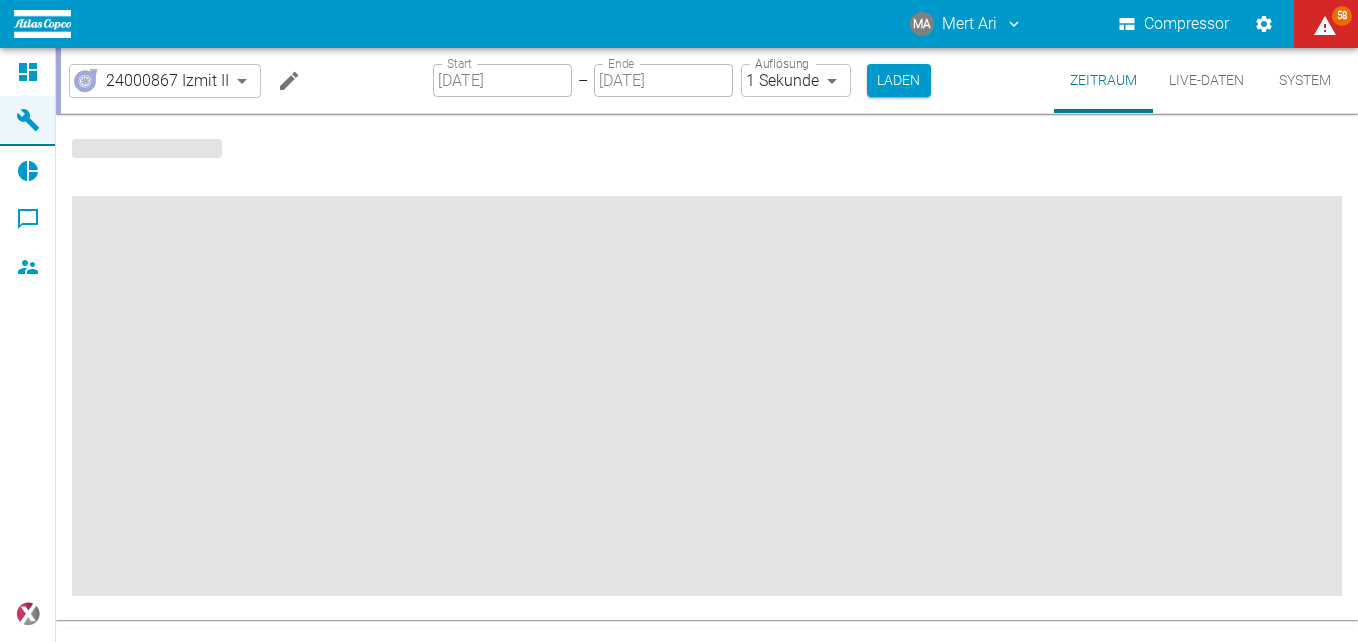 type on "2min" 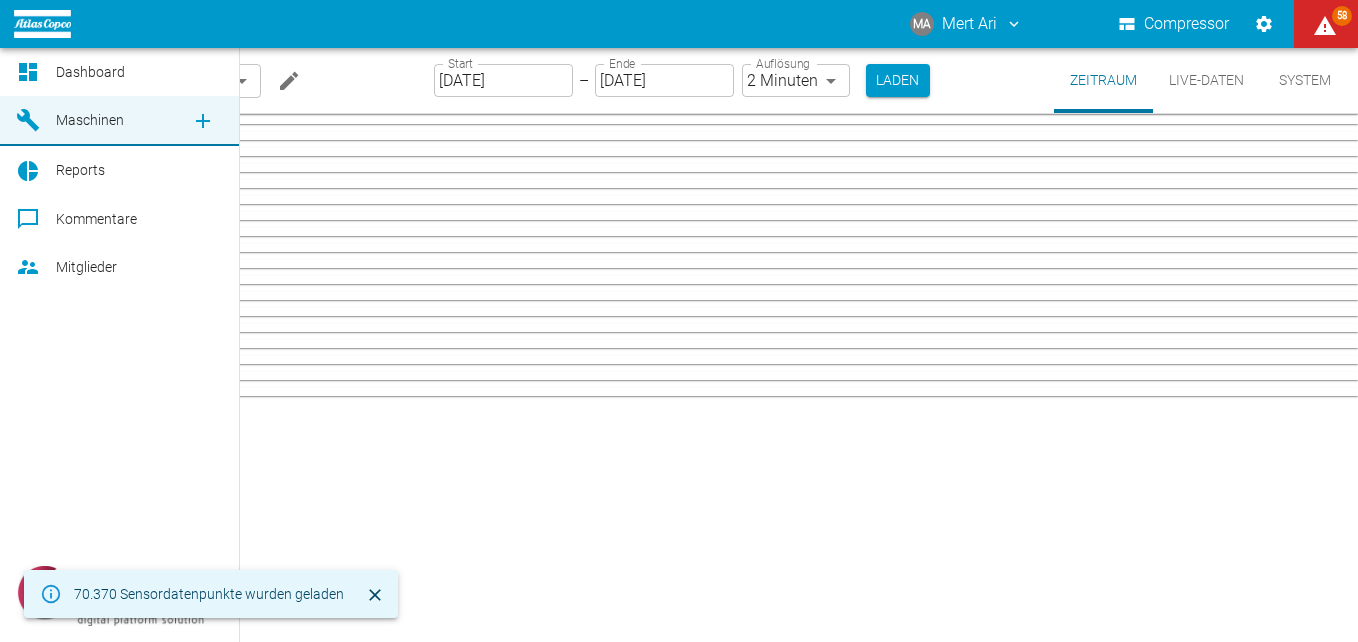 drag, startPoint x: 26, startPoint y: 122, endPoint x: 59, endPoint y: 123, distance: 33.01515 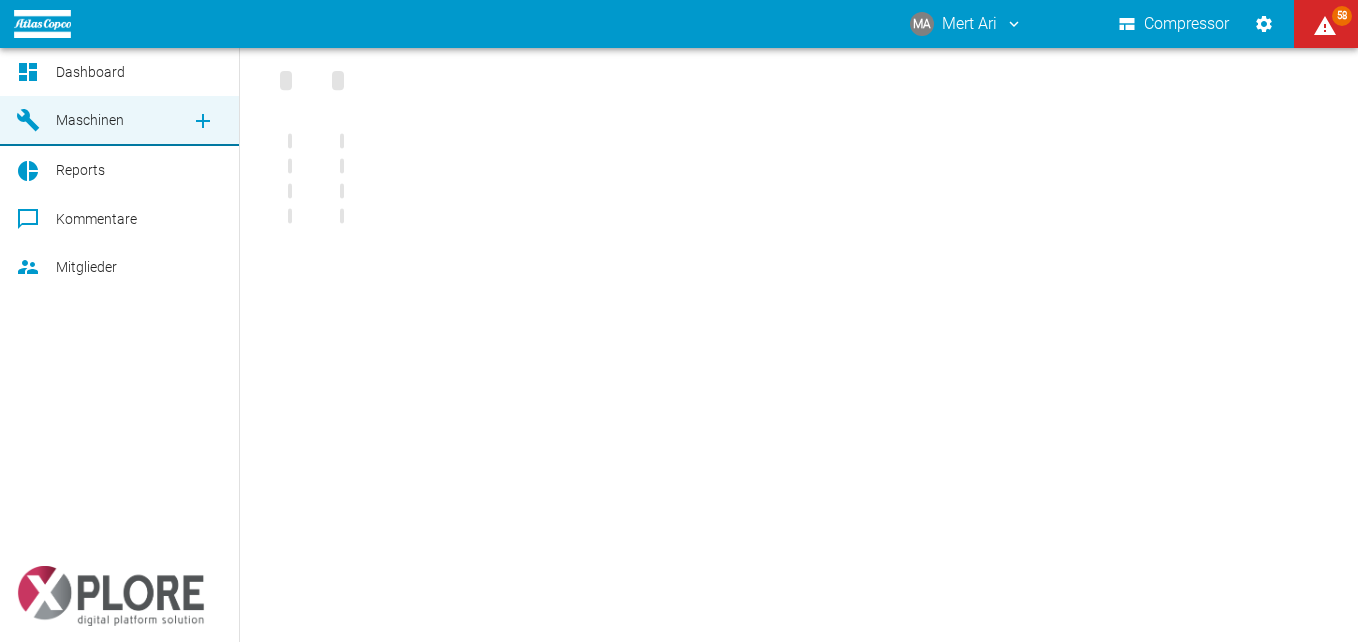 click on "Maschinen" at bounding box center (90, 120) 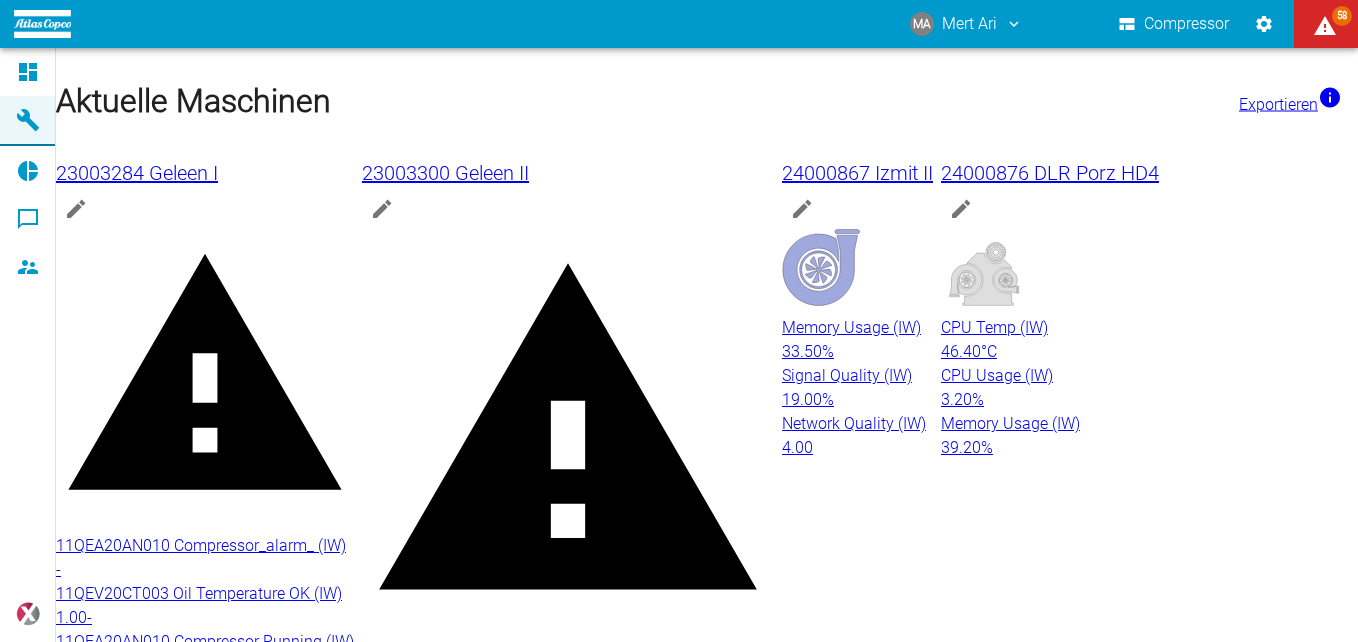 click on "Exportieren" at bounding box center [1290, 104] 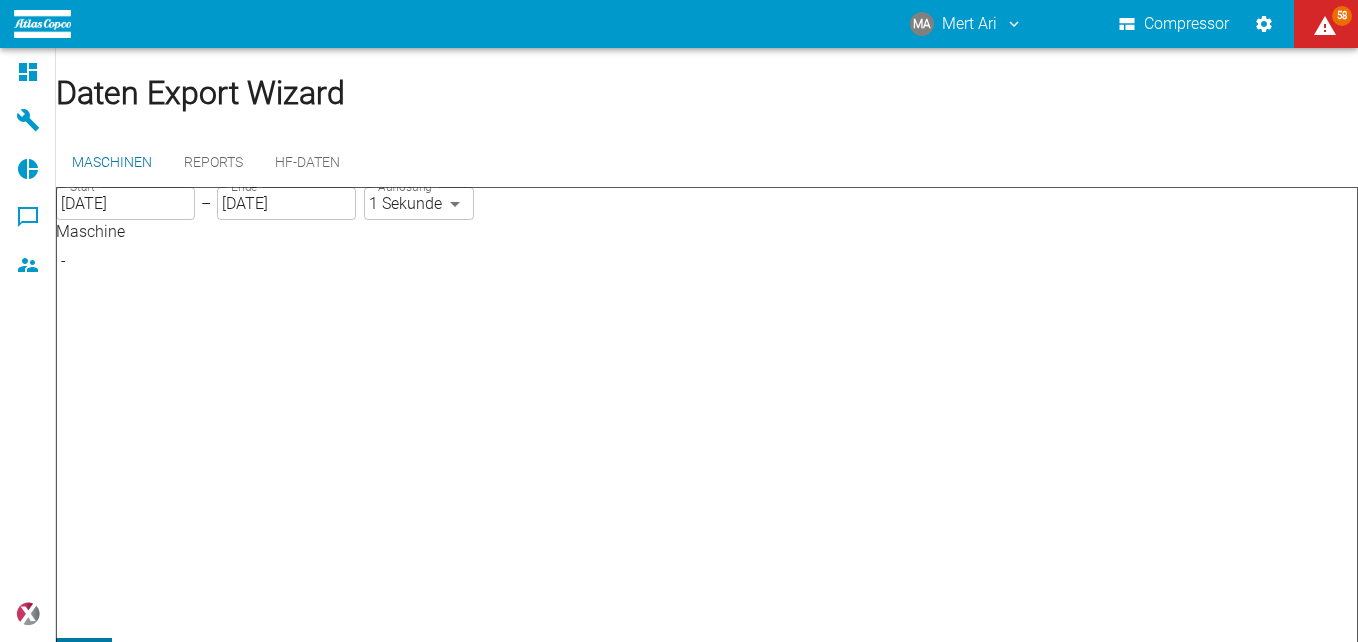 click on "MA Mert Ari Compressor 58 Dashboard Maschinen Reports Kommentare Mitglieder powered by Daten Export Wizard Maschinen Reports HF-Daten Start 01.07.2025 Start  –  Ende 01.07.2025 Ende Auflösung 1 Sekunde ONE_SECOND Auflösung Maschine - ​ Einheit ​ ​ Typ - ​ Suche ​ Sensor Maschine Typ Einheit 11QEV20CT003 Oil Temperature OK (IW) 23003284 Geleen I Status - 11QEA20AN010 Compressor Running (IW) 23003284 Geleen I Status - 11QEA20AN010 Sequencer Mode Requested (IW) 23003284 Geleen I Status - 11QEA20AN010 Alarm Reset Required (IW) 23003284 Geleen I Status - 11QEA20CE001 Motor Current (IW) 23003284 Geleen I Strom A 11QEA20CE002 Motor Power (IW) 23003284 Geleen I Leistung kW 11QEA21CG001 Axial Shaft Position Rotor Stage 1/2 (IW) 23003284 Geleen I Shaft Position Gearbox mm/s Total Rows:   1.012 Exportieren - 23003284 Geleen I_TR: 69000001 Serial: 14-1857 23003300 Geleen II_TR: 69000002  Serial: 14-1858 24000867 Izmit II 24000876 DLR Porz HD4 24000876 DLR Porz HD5 24000876_DLR_Porz 24005630 Bilecik V" at bounding box center [679, 321] 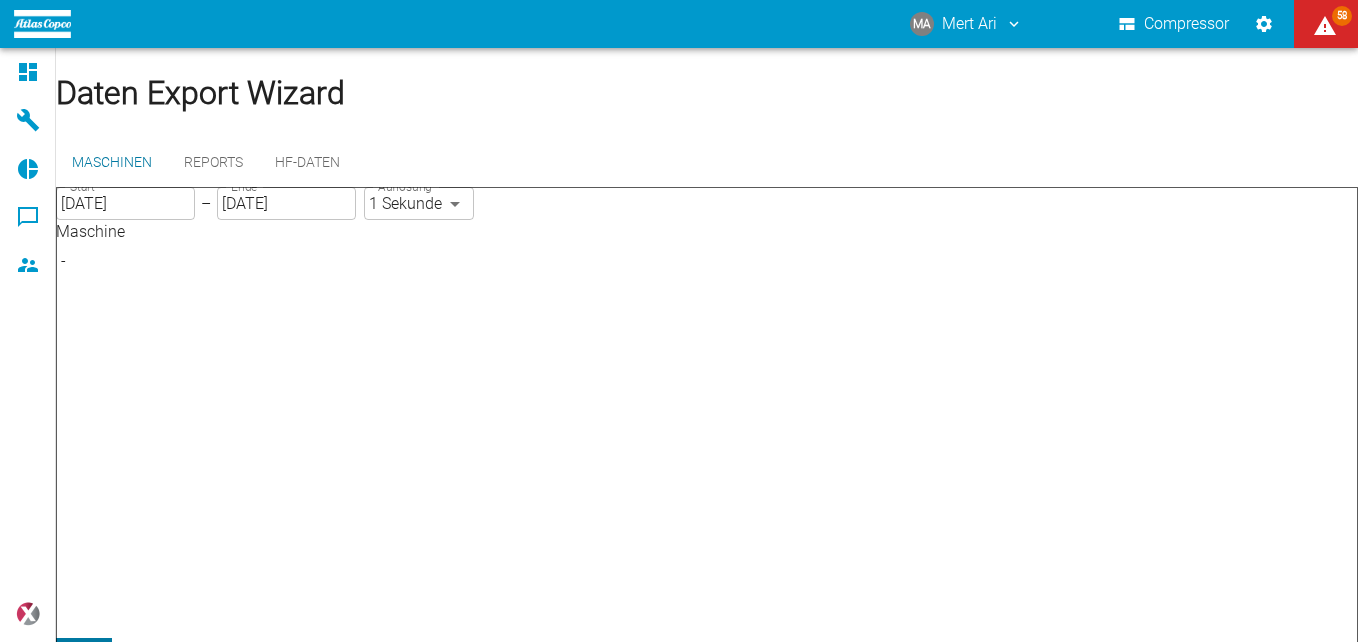 click on "24000867 Izmit II" at bounding box center [699, 742] 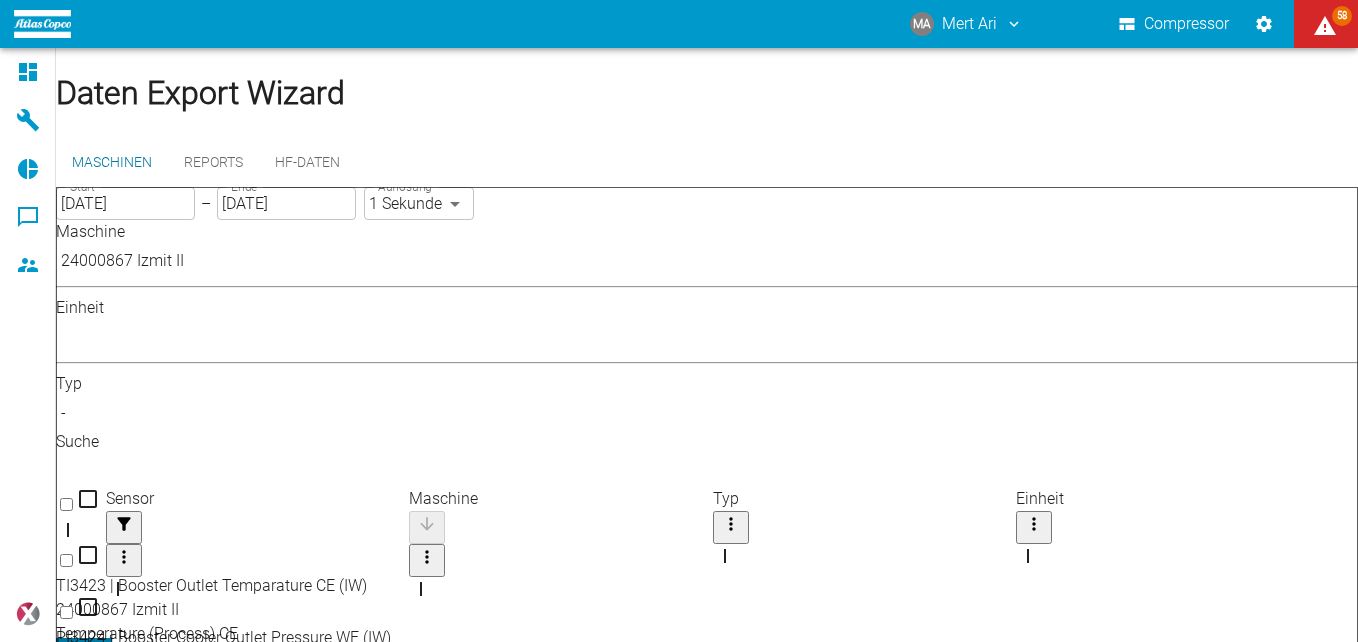 click on "MA Mert Ari Compressor 58 Dashboard Maschinen Reports Kommentare Mitglieder powered by Daten Export Wizard Maschinen Reports HF-Daten Start 01.07.2025 Start  –  Ende 01.07.2025 Ende Auflösung 1 Sekunde ONE_SECOND Auflösung Maschine 24000867 Izmit II 00aa64c3-9ae2-4044-a2fd-a36682b7f98b ​ Einheit ​ ​ Typ - ​ Suche ​ Sensor Maschine Typ Einheit TI3423 | Booster Outlet Temparature CE (IW) 24000867 Izmit II Temperature (Process) CE °C PI3424 | Booster Cooler Outlet Pressure WE (IW) 24000867 Izmit II Pressure (Process) WE bar PI3423 | Booster Outlet Pressure CE (IW) 24000867 Izmit II Pressure (Process) CE bar PI3421 | Booster Inlet Pressure CE (IW) 24000867 Izmit II Pressure (Process) CE bar TI3415 | Inner Bearing Temp. Radial CE (IW) 24000867 Izmit II Temperature (Bearing) CE °C ZI3412 | Inlet Nozzle Poz. Feedback CE (IW) 24000867 Izmit II Position CE % TI3425 | Inner Bearing Temp. Axial CE (IW) 24000867 Izmit II Temperature (Bearing) CE °C Total Rows:   68 of 1.012 Exportieren" at bounding box center [679, 321] 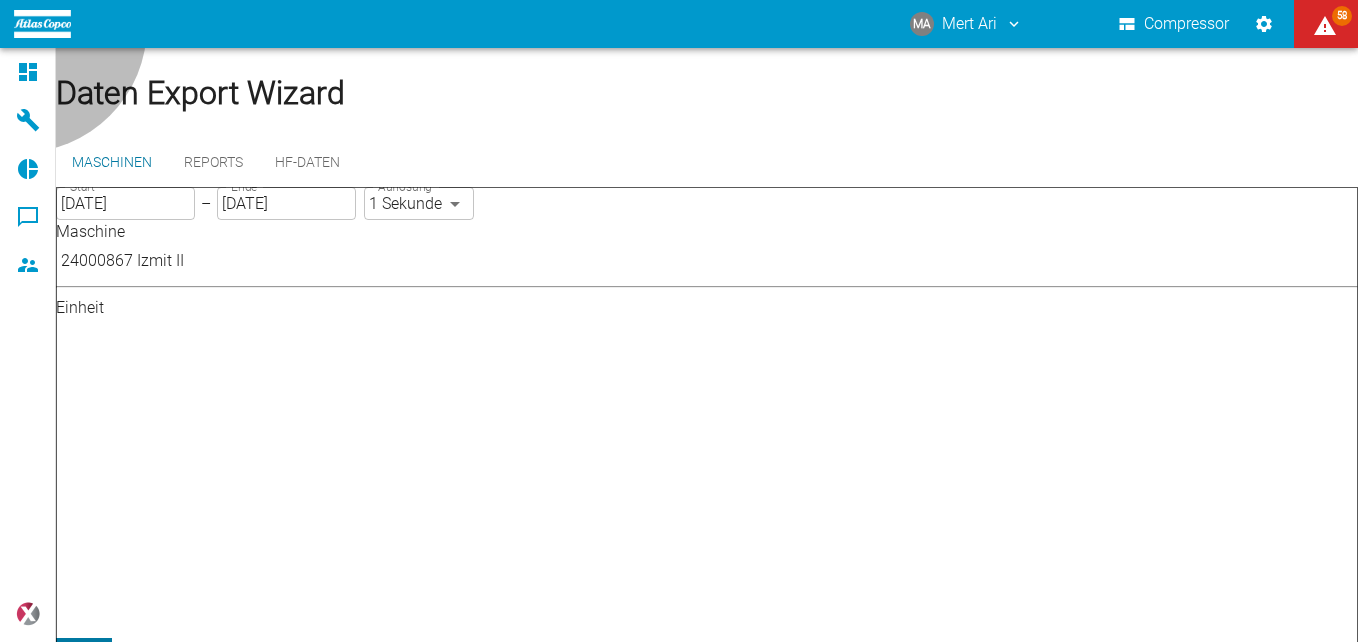 click on "-" at bounding box center [699, 718] 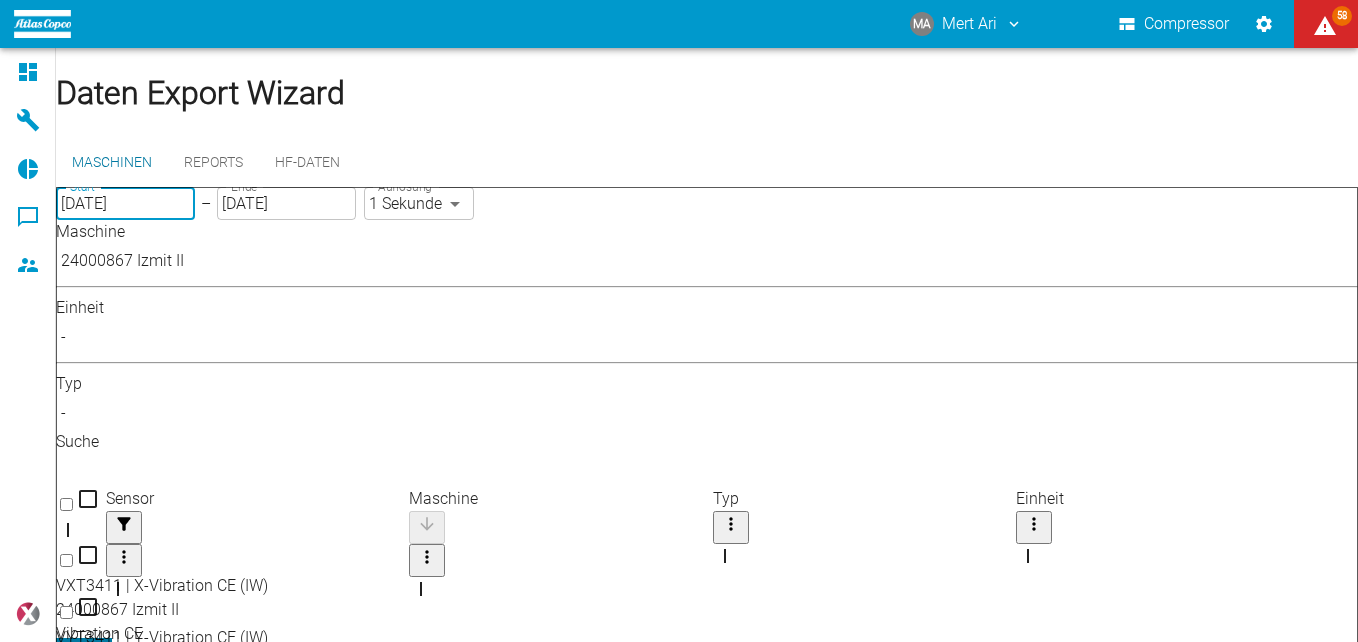 click on "[DATE]" at bounding box center (125, 203) 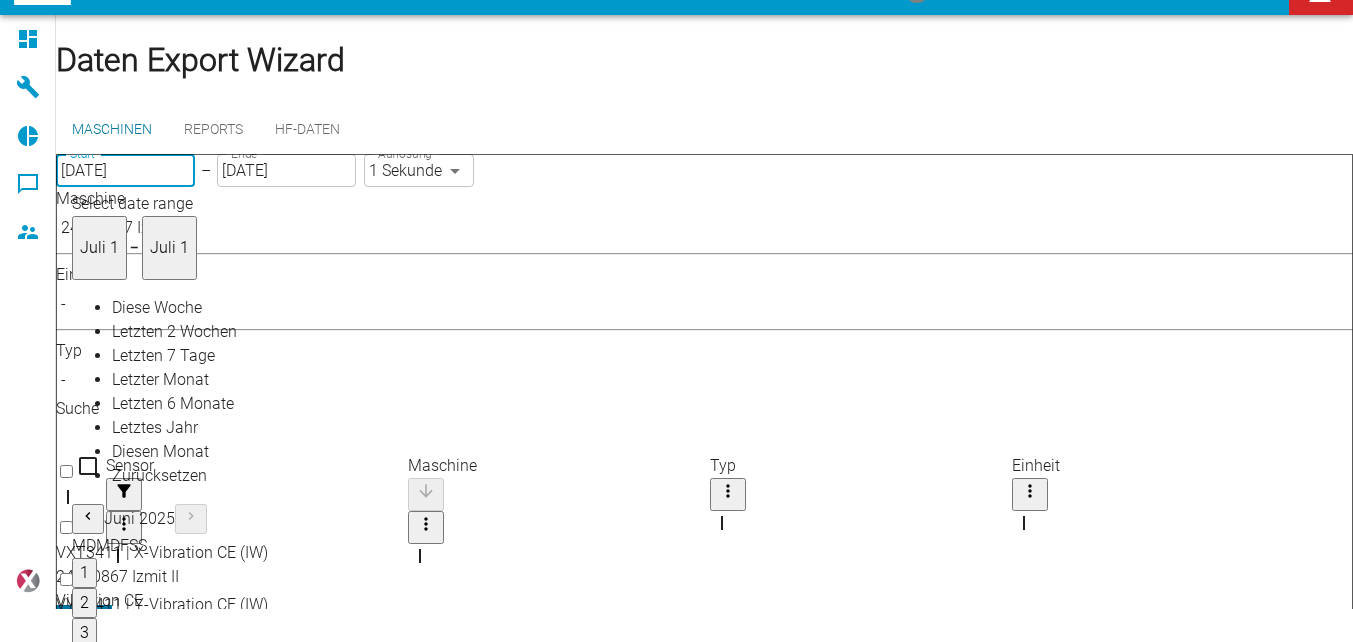 scroll, scrollTop: 91, scrollLeft: 0, axis: vertical 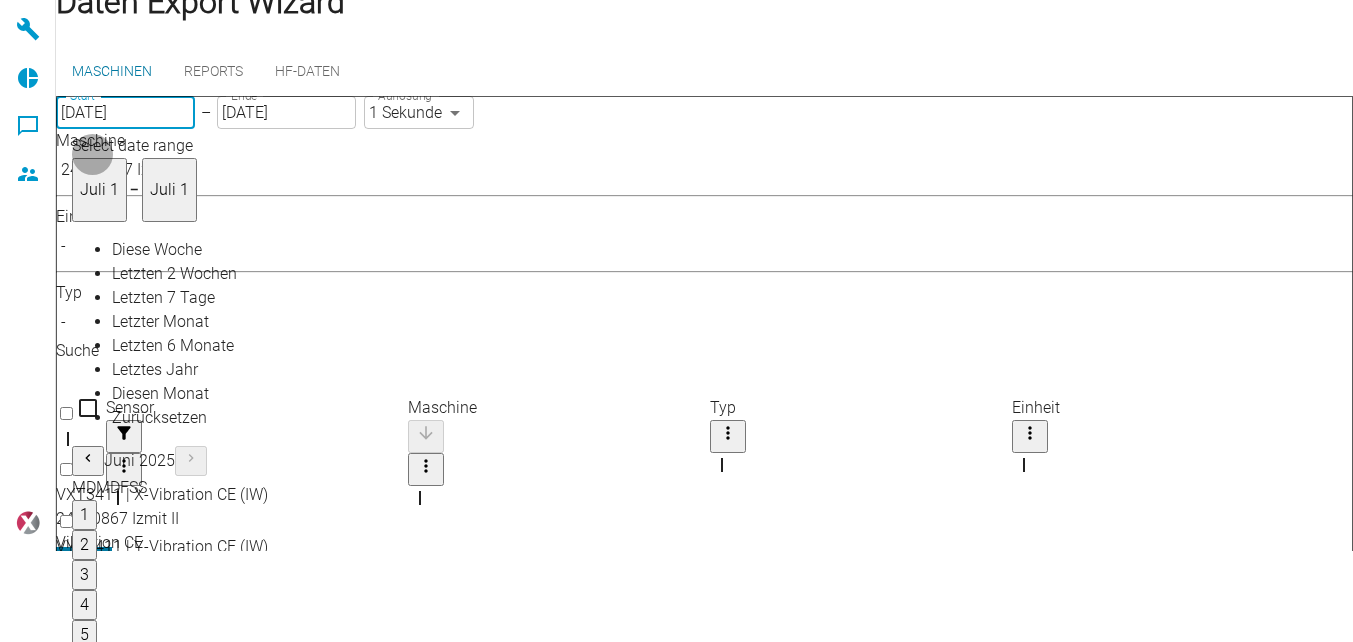 click 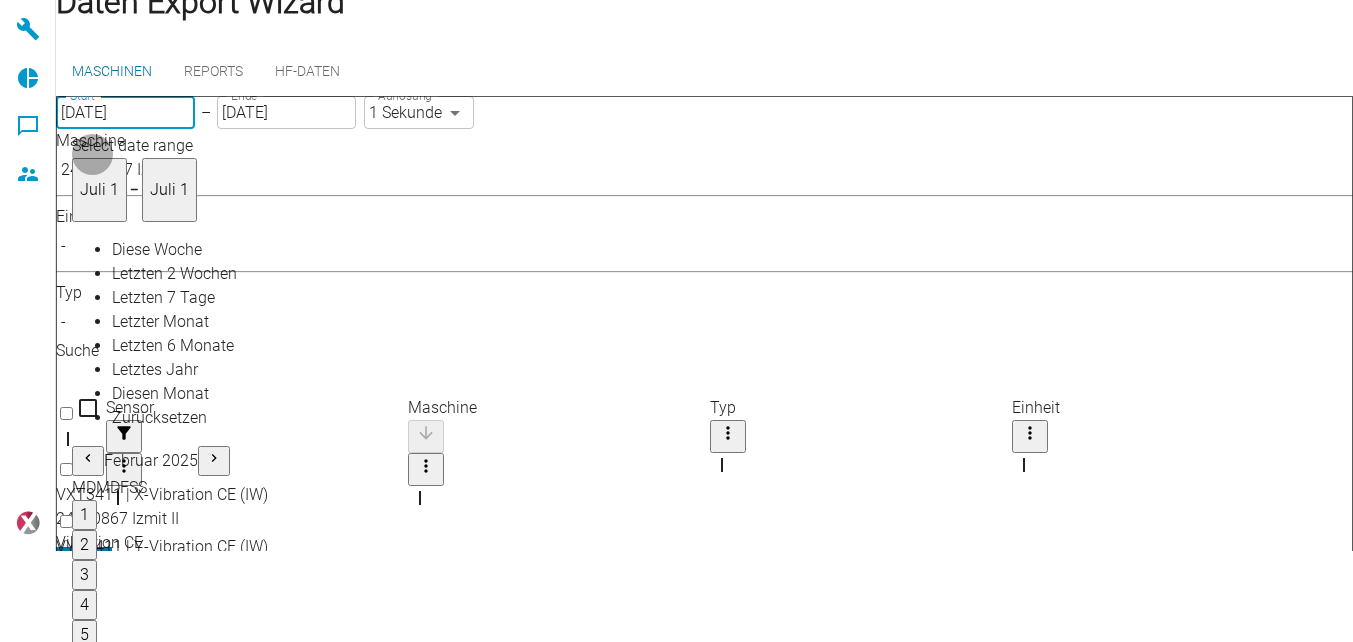 click 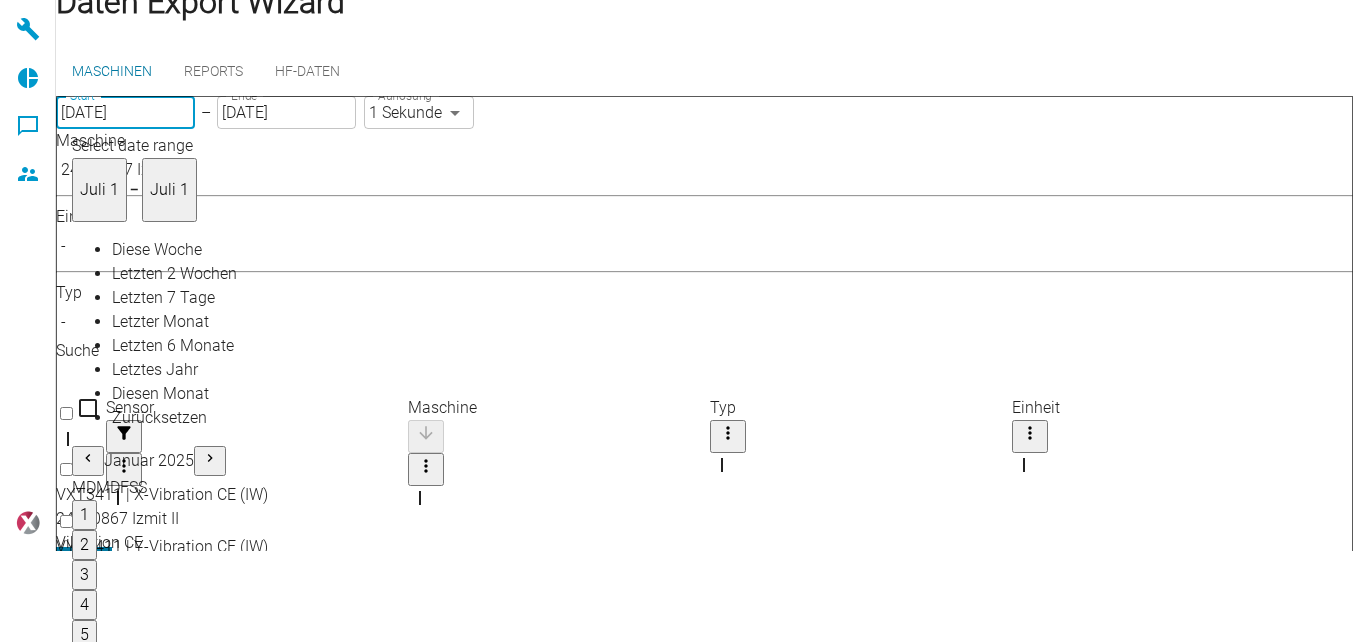 click 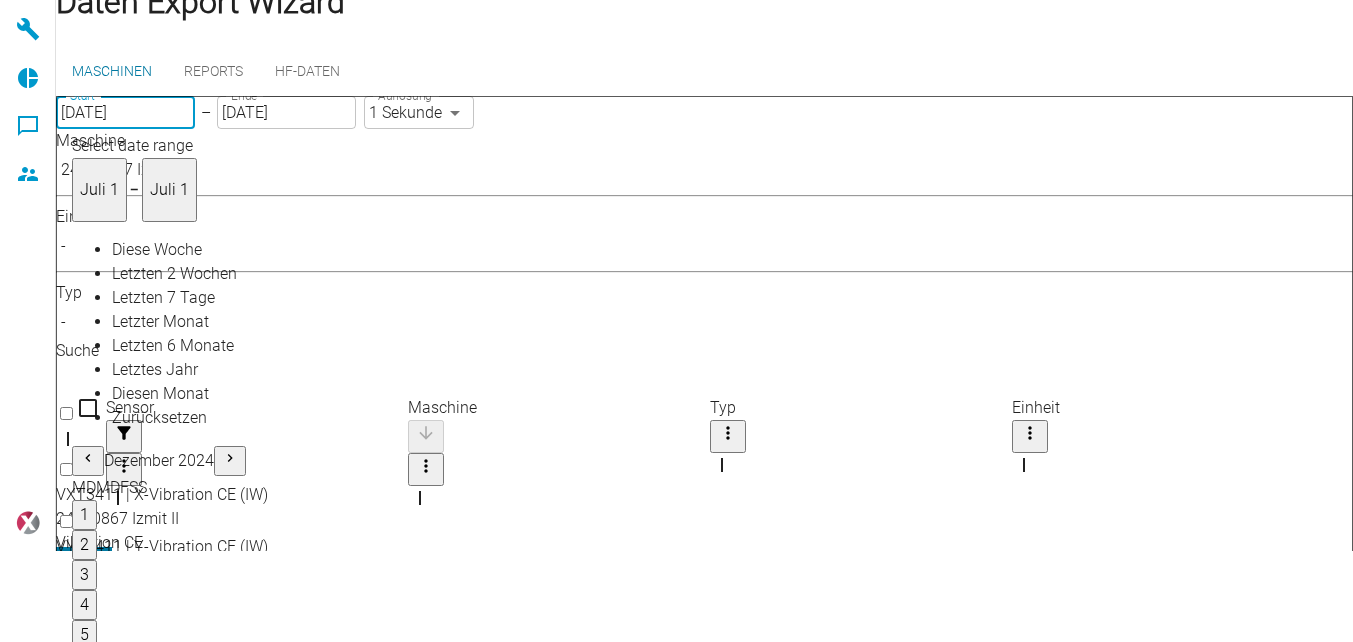 click 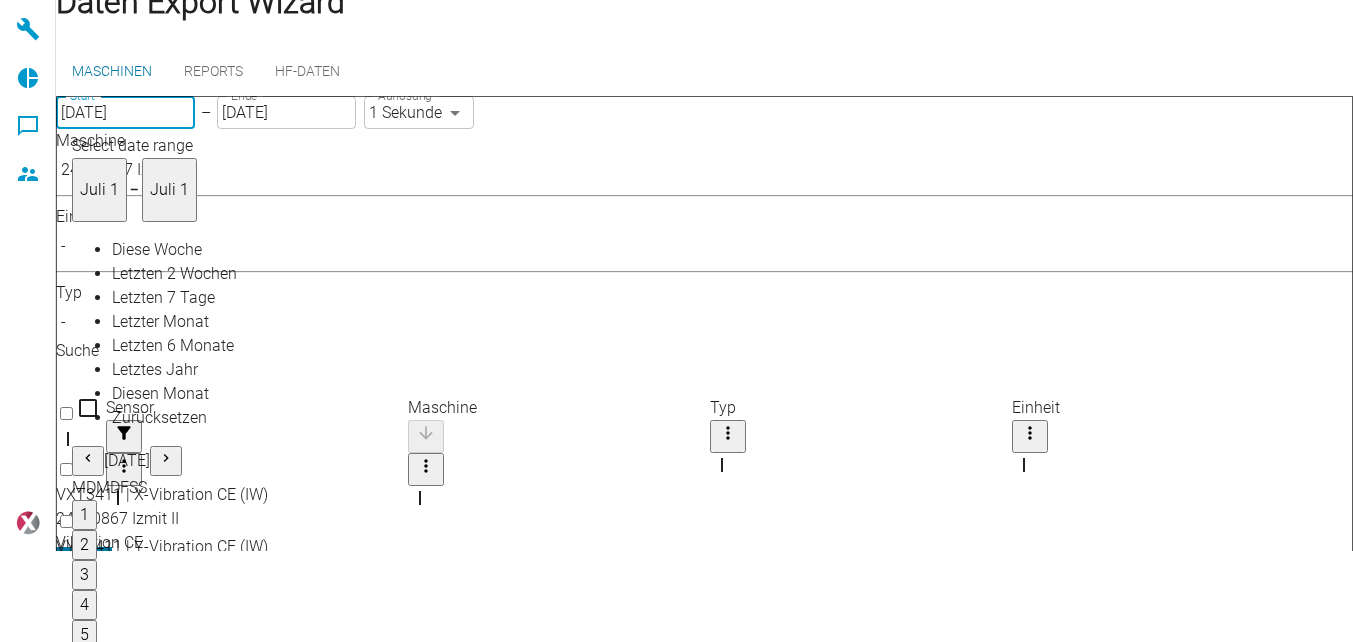 click on "27" at bounding box center (89, 1295) 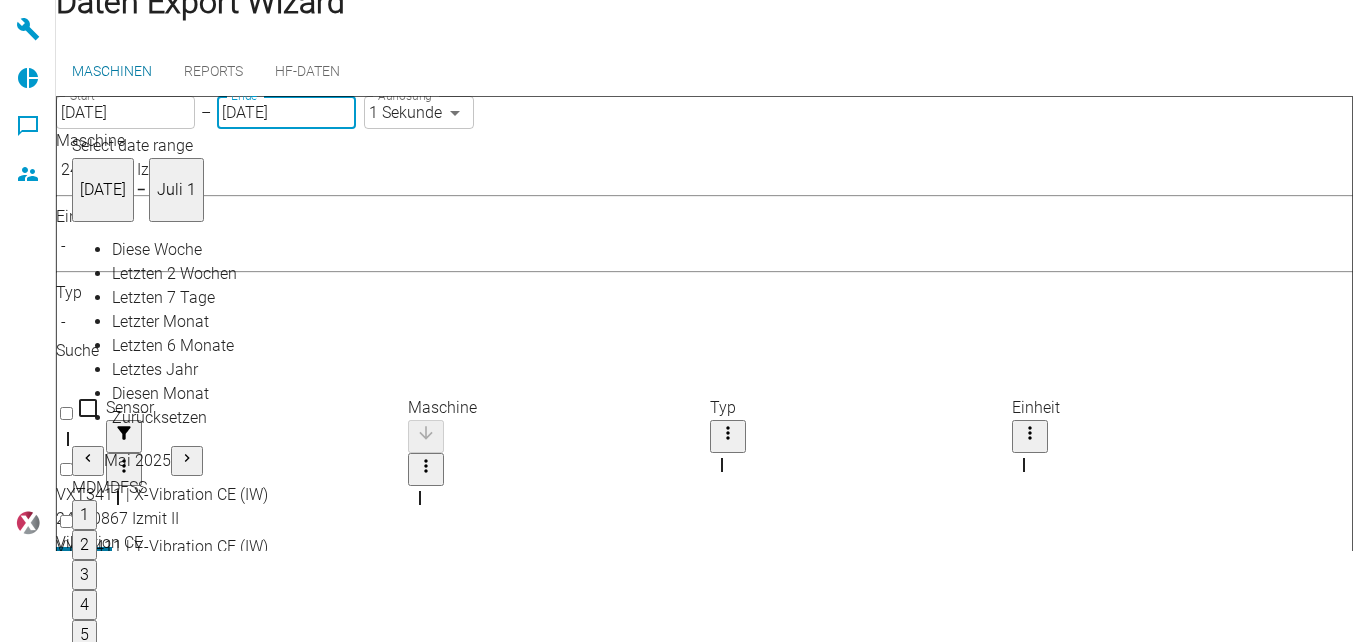 type on "27.11.2024" 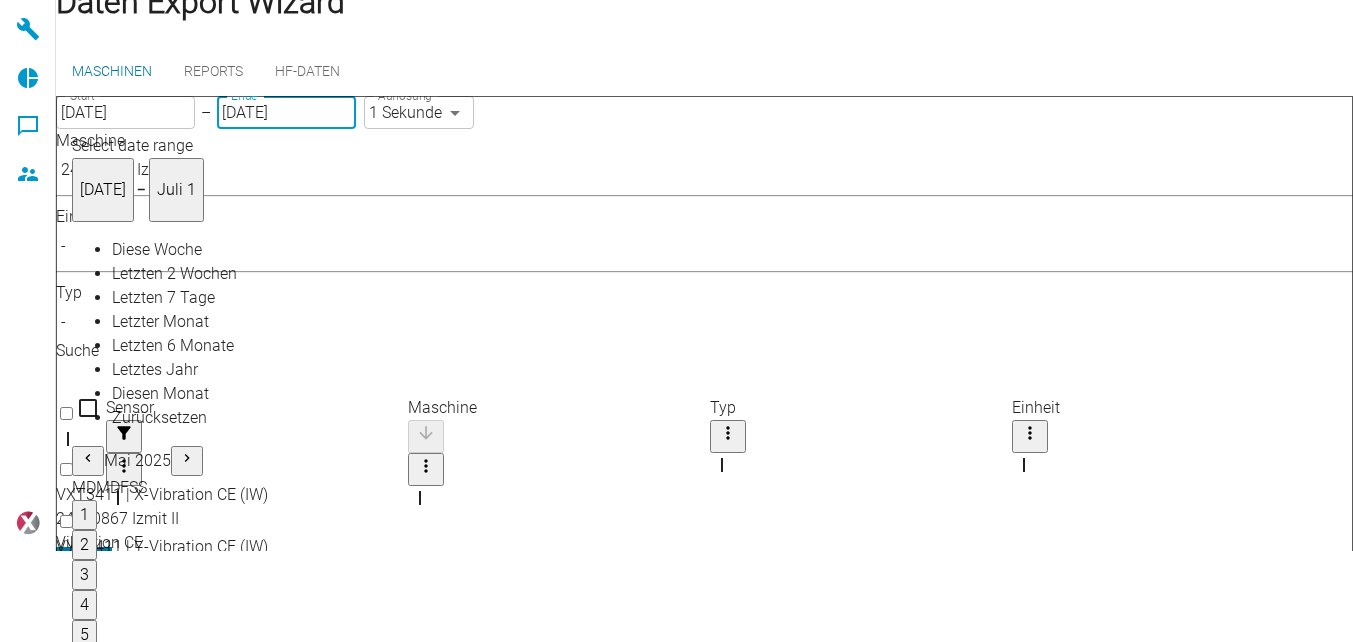 click 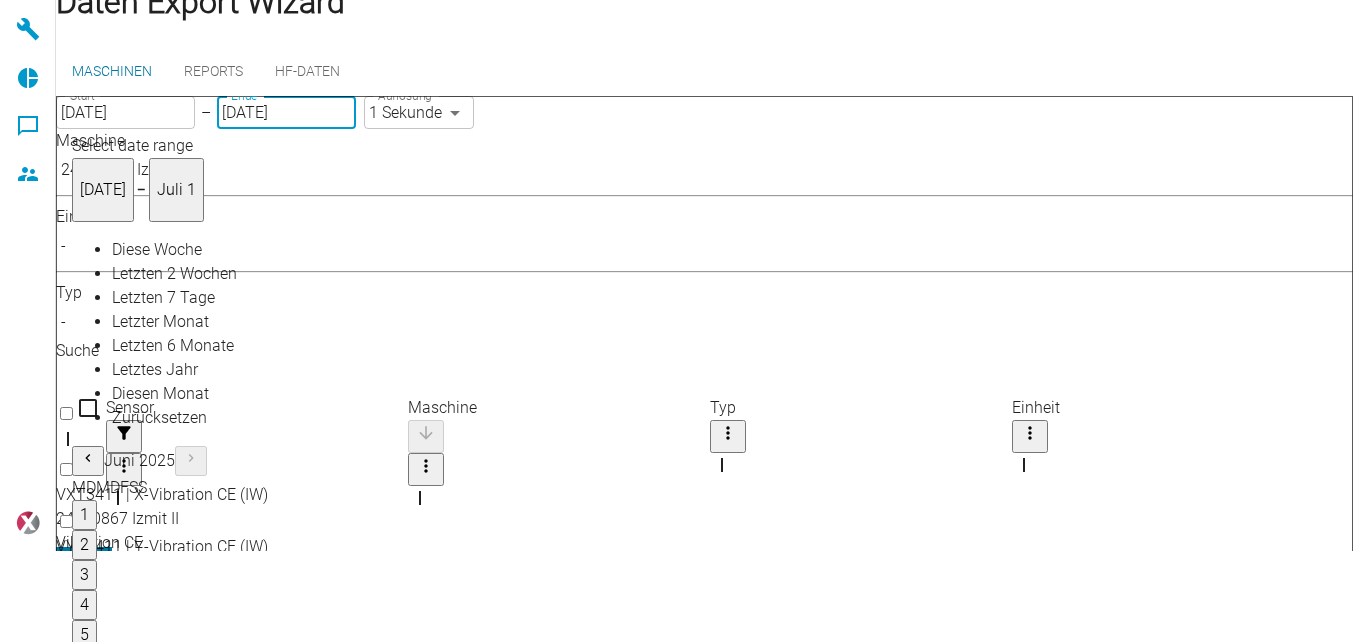 click on "24" at bounding box center [89, 1205] 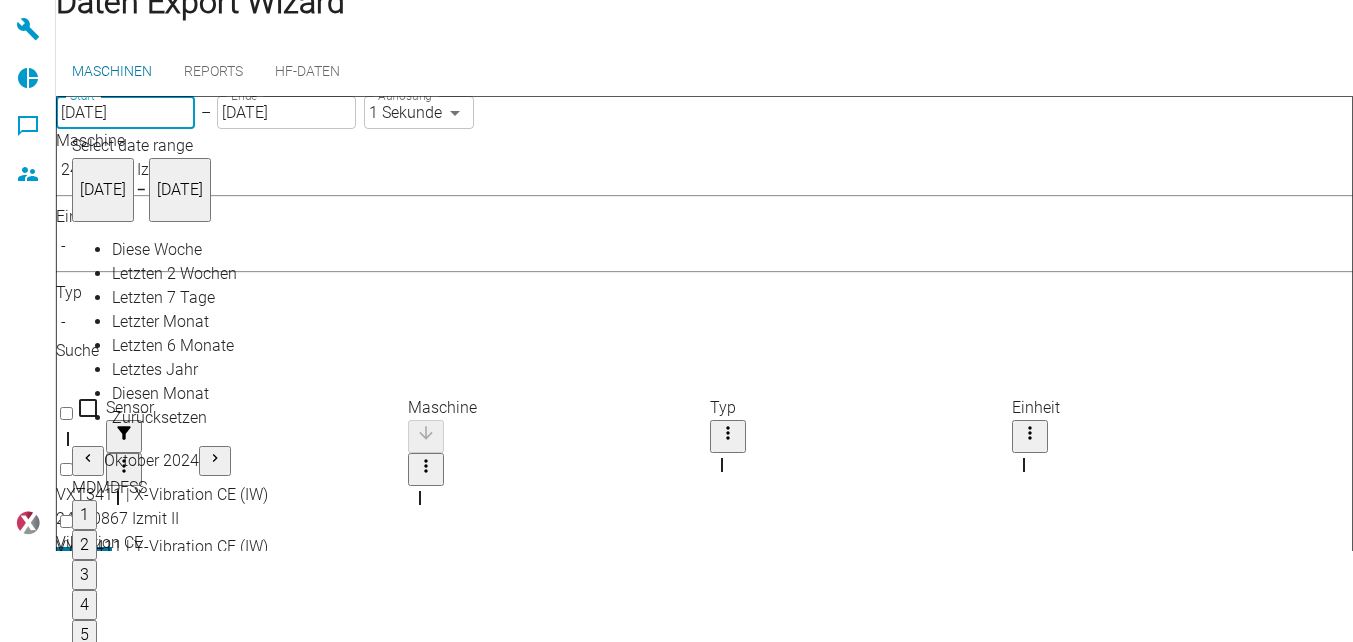 type on "24.06.2025" 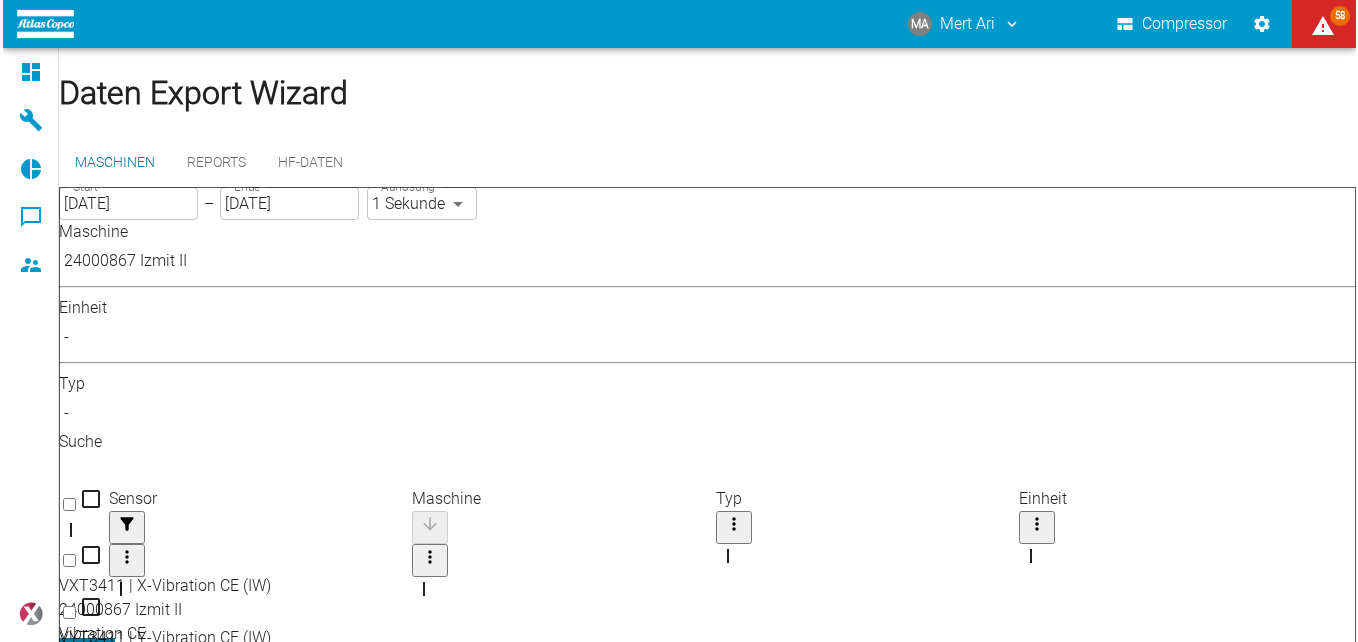 scroll, scrollTop: 0, scrollLeft: 0, axis: both 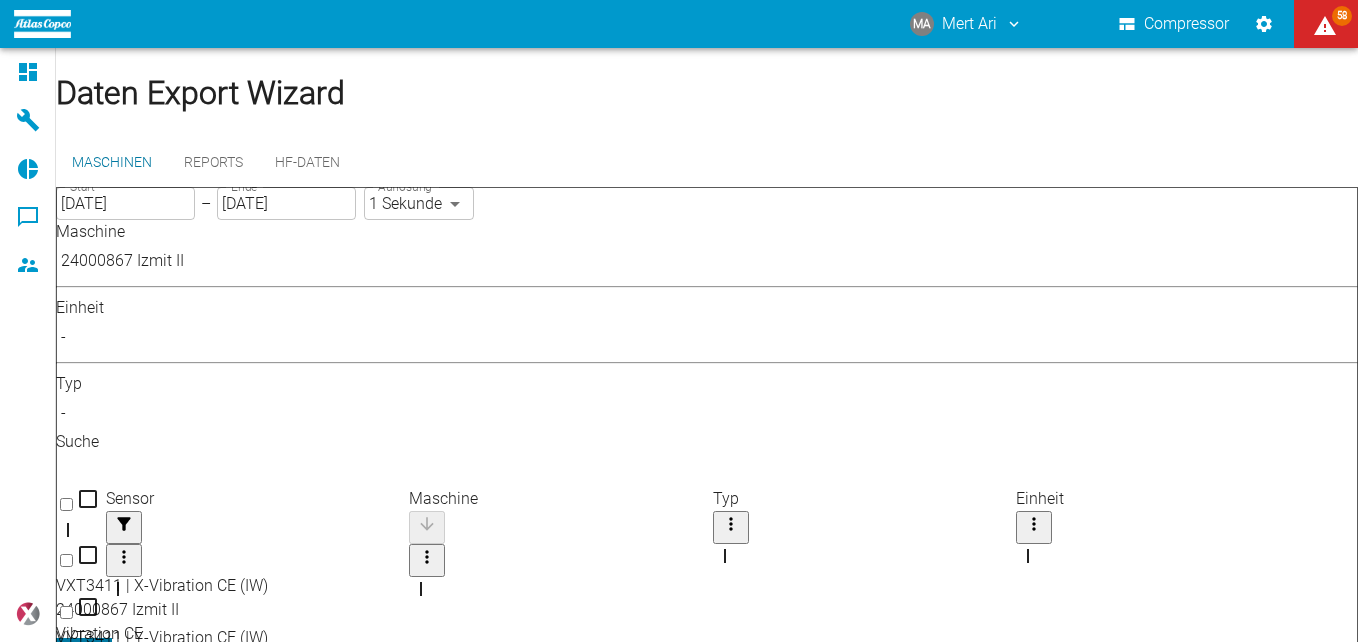 click on "MA Mert Ari Compressor 58 Dashboard Maschinen Reports Kommentare Mitglieder powered by Daten Export Wizard Maschinen Reports HF-Daten Start 27.11.2024 Start  –  Ende 24.06.2025 Ende Auflösung 1 Sekunde ONE_SECOND Auflösung Maschine 24000867 Izmit II 00aa64c3-9ae2-4044-a2fd-a36682b7f98b ​ Einheit - - ​ Typ - ​ Suche ​ Sensor Maschine Typ Einheit VXT3411 | X-Vibration CE (IW) 24000867 Izmit II Vibration CE - VYT3411 | Y-Vibration CE (IW) 24000867 Izmit II Vibration CE - VXI3441 | X-Vibration WE (IW) 24000867 Izmit II Vibration WE - VYI3441 | Y-Vibration WE (IW) 24000867 Izmit II Vibration WE - HS3429-1 | Defrosting (IW) 24000867 Izmit II Status - YL3428-4 | Vibration System Fault (IW) 24000867 Izmit II Status - ZLH3411 | Shut Off Valve Close CE (IW) 24000867 Izmit II Status - Total Rows:   15 of 1.012 Exportieren" at bounding box center (679, 321) 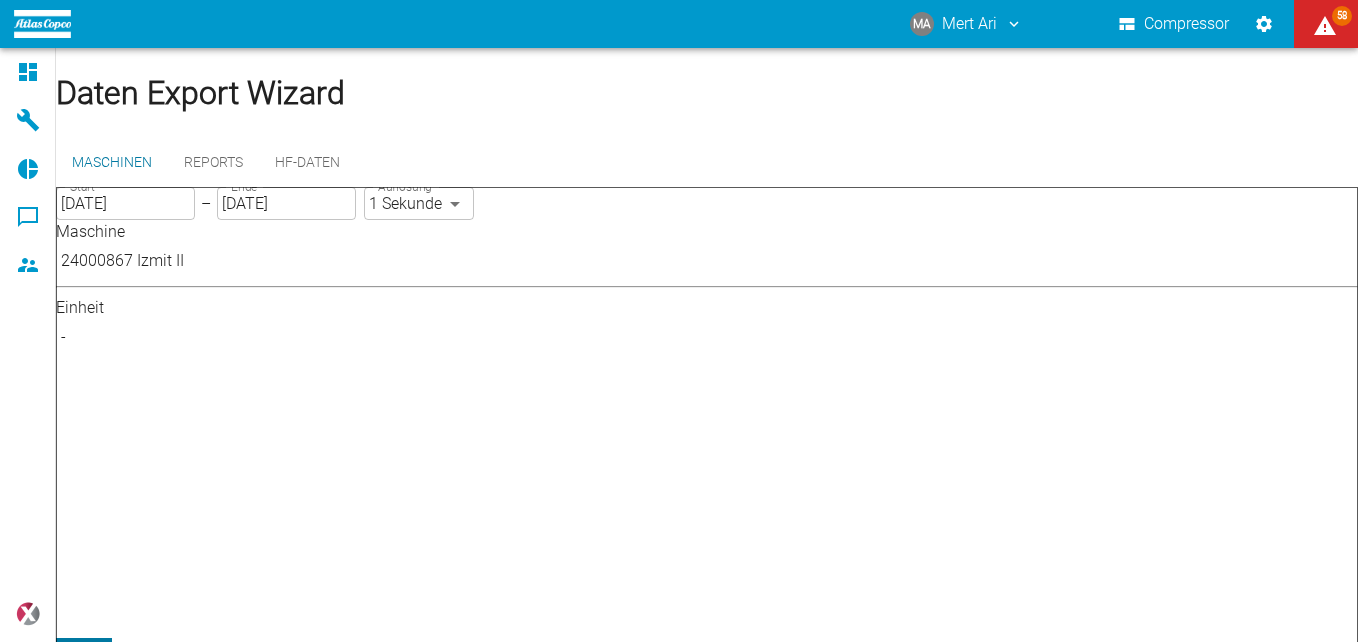 click at bounding box center (679, 658) 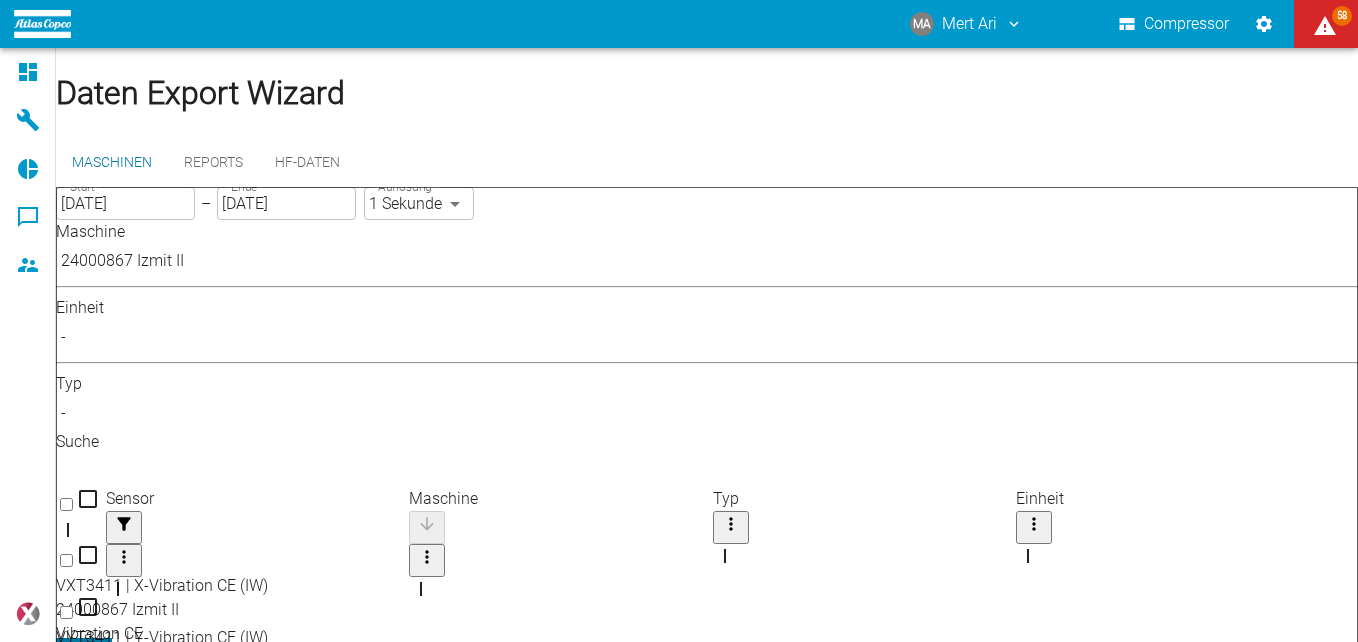 click at bounding box center [66, 560] 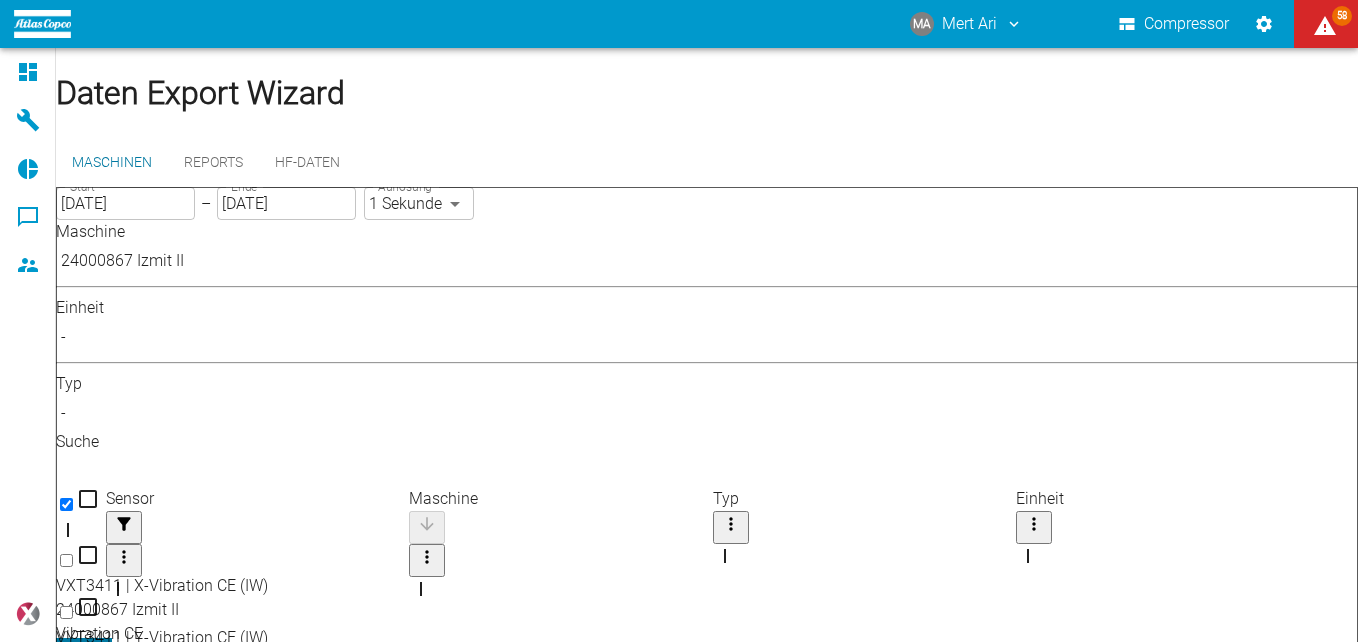 checkbox on "true" 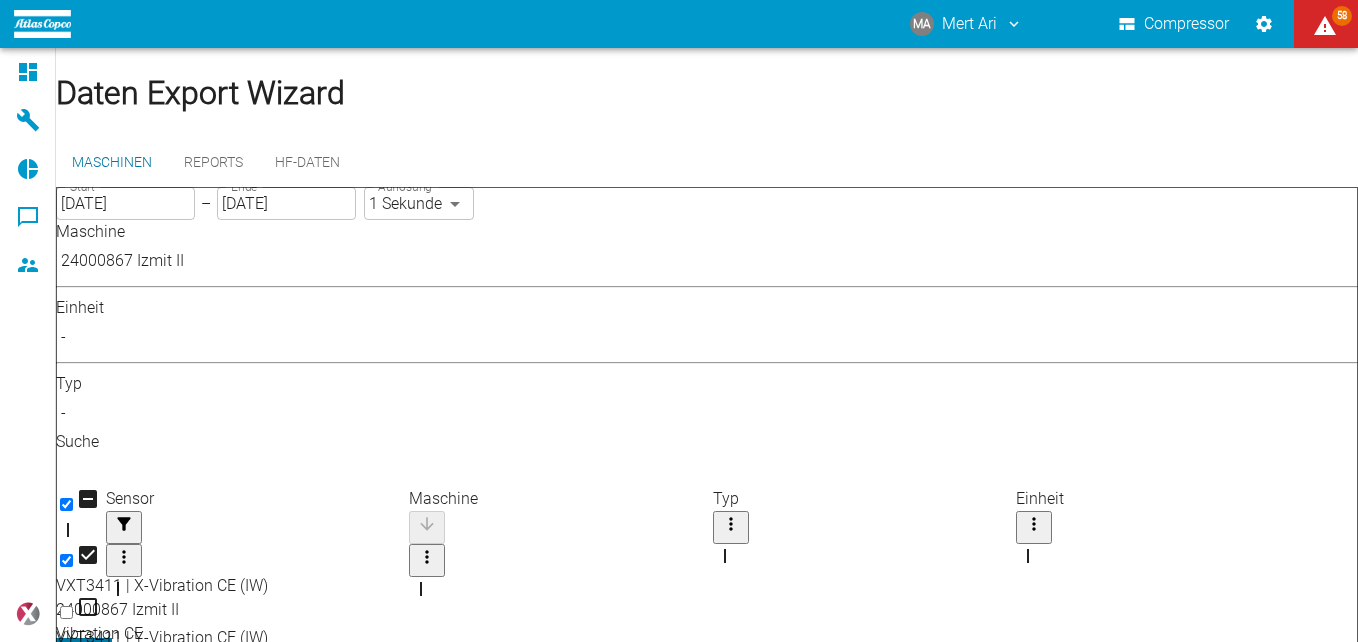 click at bounding box center (66, 612) 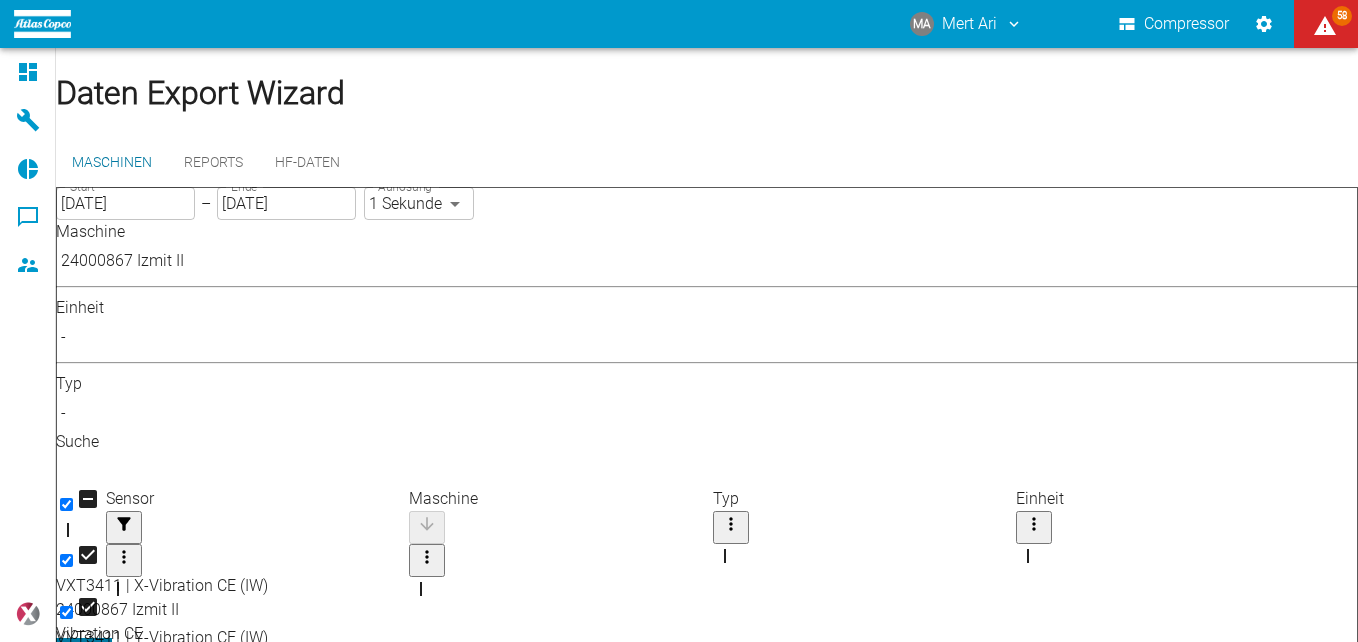 click at bounding box center [66, 664] 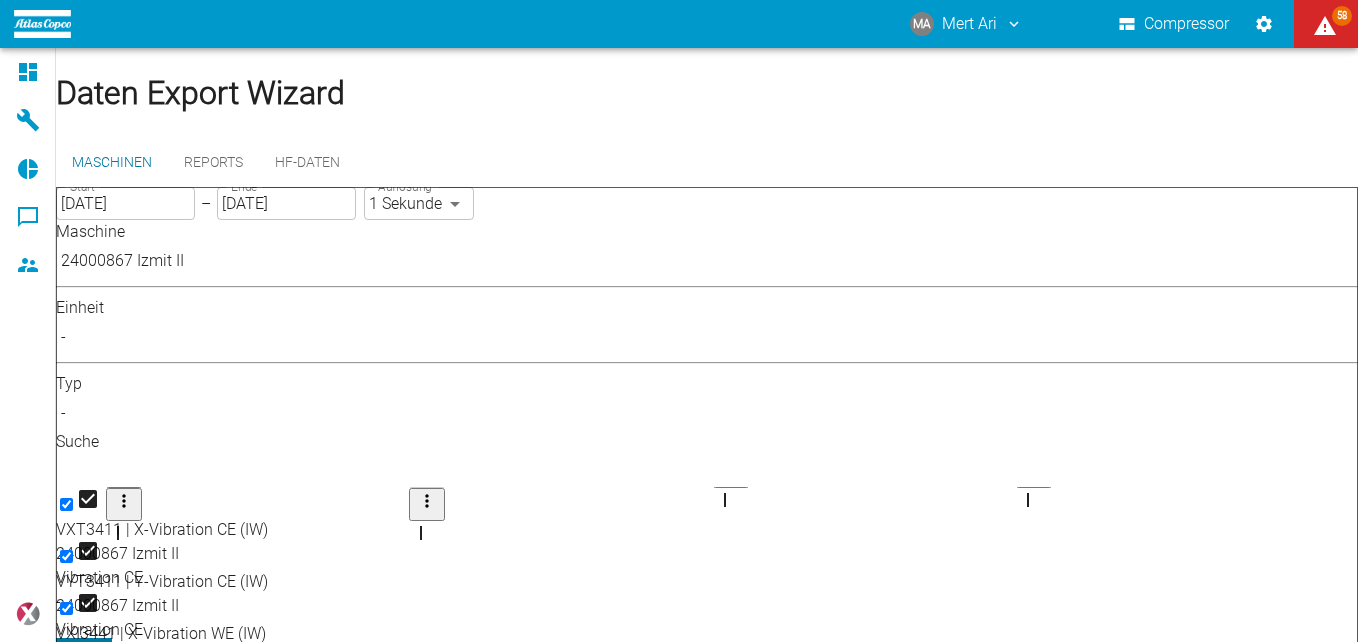 scroll, scrollTop: 42, scrollLeft: 0, axis: vertical 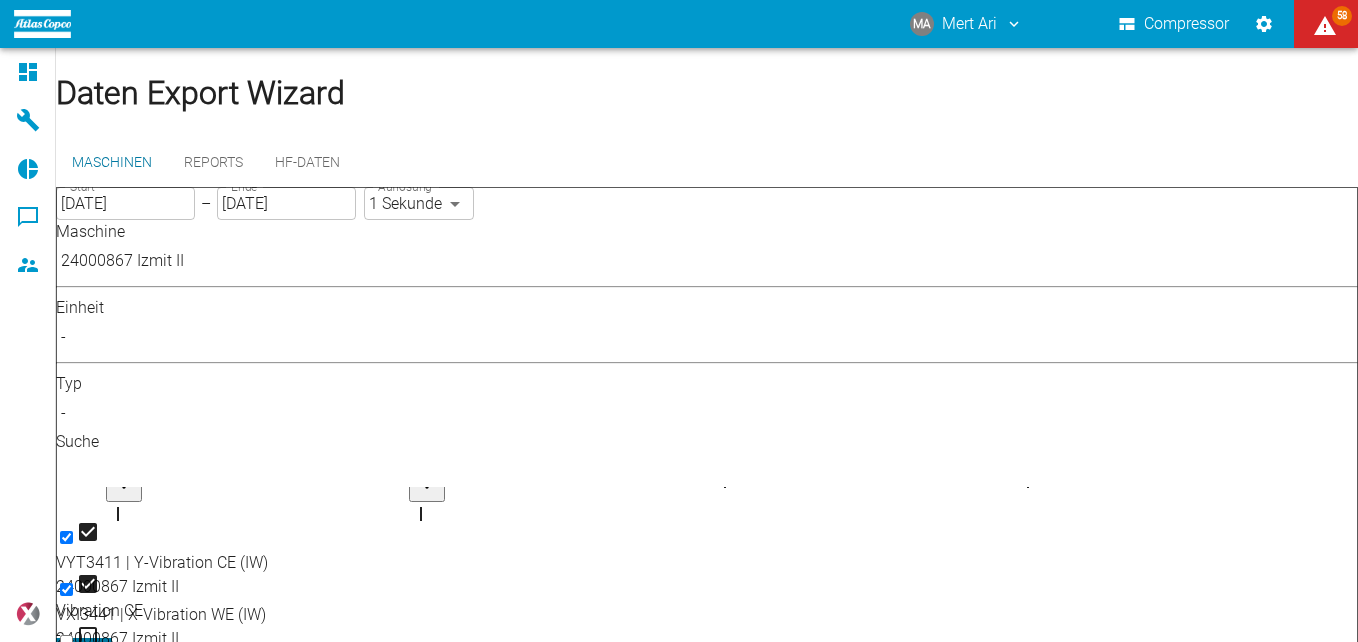 click at bounding box center [66, 641] 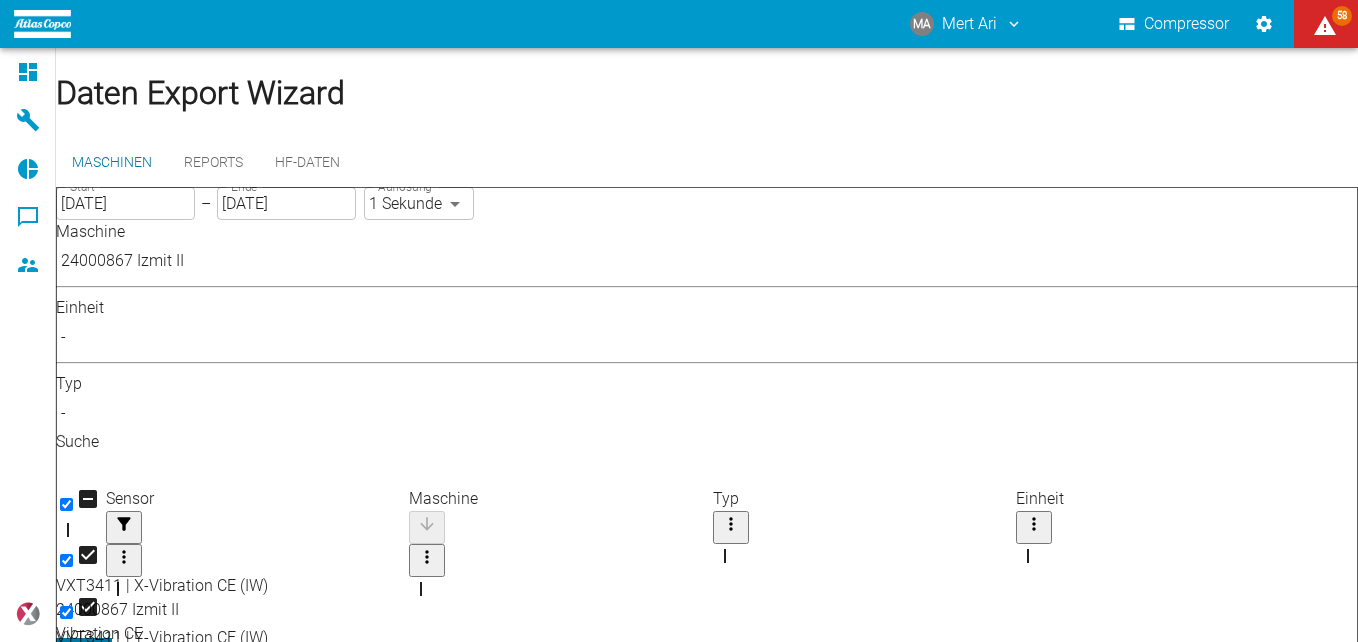 click on "MA Mert Ari Compressor 58 Dashboard Maschinen Reports Kommentare Mitglieder powered by Daten Export Wizard Maschinen Reports HF-Daten Start 27.11.2024 Start  –  Ende 24.06.2025 Ende Auflösung 1 Sekunde ONE_SECOND Auflösung Maschine 24000867 Izmit II 00aa64c3-9ae2-4044-a2fd-a36682b7f98b ​ Einheit - - ​ Typ - ​ Suche ​ Sensor Maschine Typ Einheit VXT3411 | X-Vibration CE (IW) 24000867 Izmit II Vibration CE - VYT3411 | Y-Vibration CE (IW) 24000867 Izmit II Vibration CE - VXI3441 | X-Vibration WE (IW) 24000867 Izmit II Vibration WE - VYI3441 | Y-Vibration WE (IW) 24000867 Izmit II Vibration WE - HS3429-1 | Defrosting (IW) 24000867 Izmit II Status - YL3428-4 | Vibration System Fault (IW) 24000867 Izmit II Status - ZLH3411 | Shut Off Valve Close CE (IW) 24000867 Izmit II Status - SLHH3411-4 | Speed Max HW Trip CE (IW) 24000867 Izmit II Status - OS3411-1 | Shut Off Valve CE (IW) 24000867 Izmit II Status - 4 rows selected Total Rows:   15 of 1.012 Exportieren" at bounding box center [679, 321] 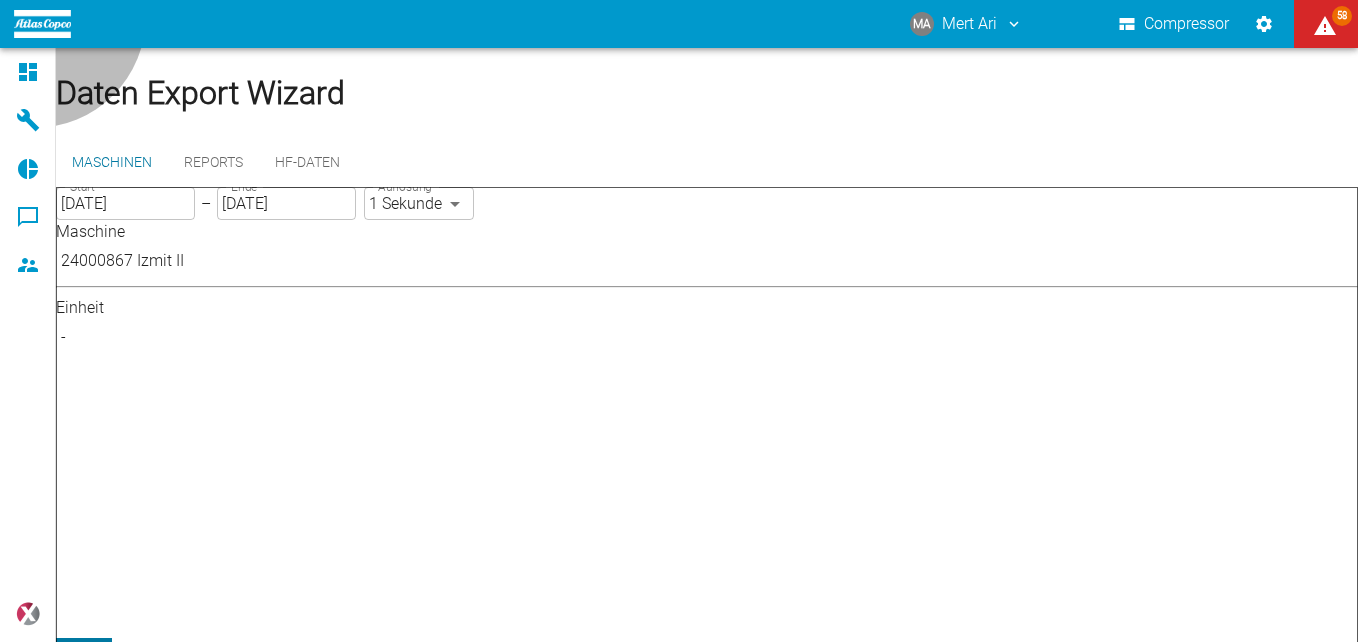 click on "°C" at bounding box center [699, 766] 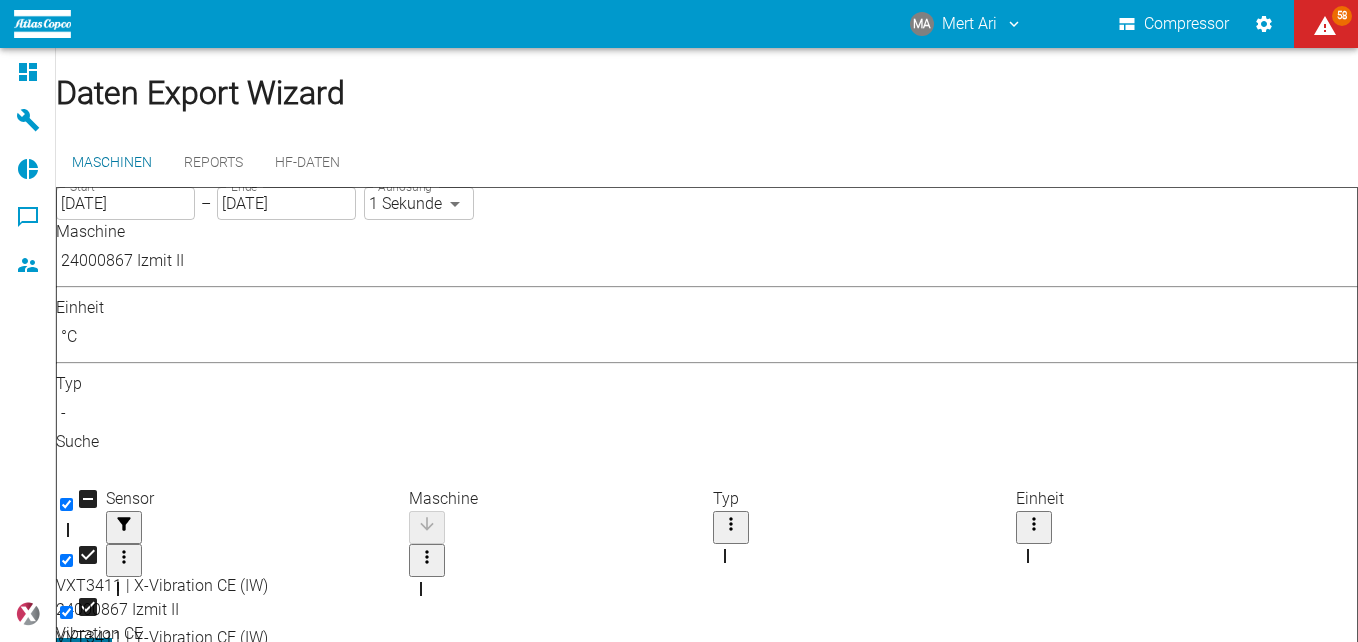 scroll, scrollTop: 287, scrollLeft: 0, axis: vertical 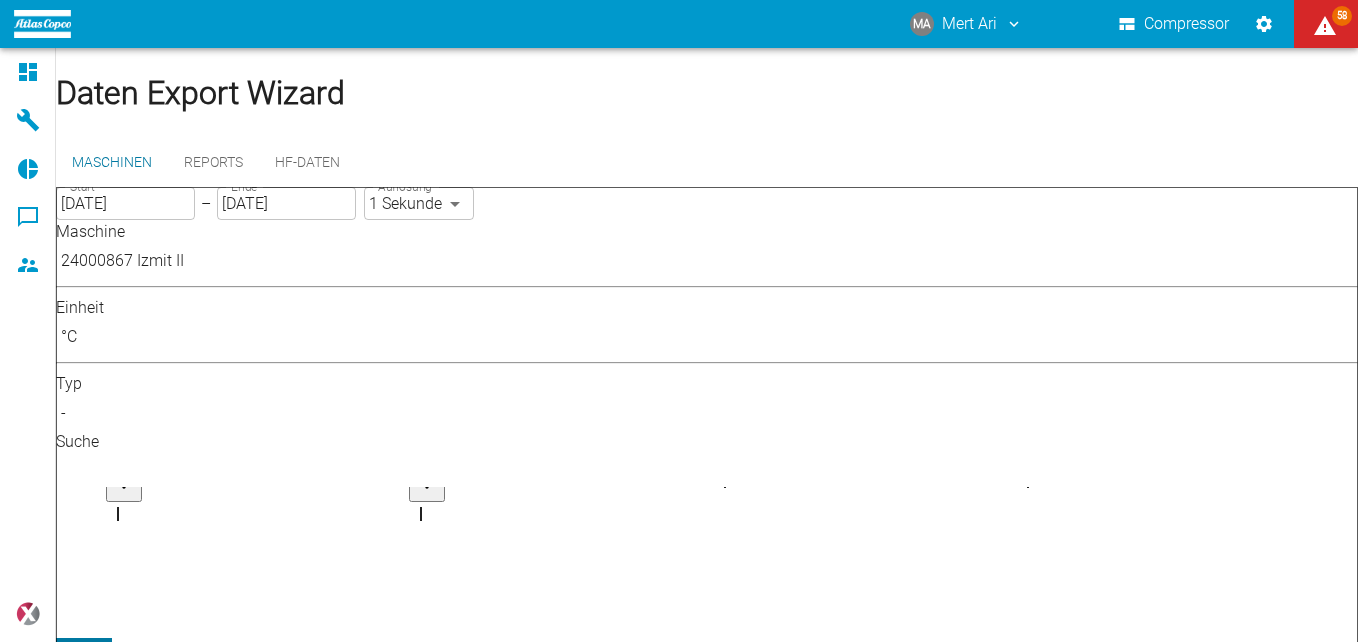click at bounding box center (66, 1629) 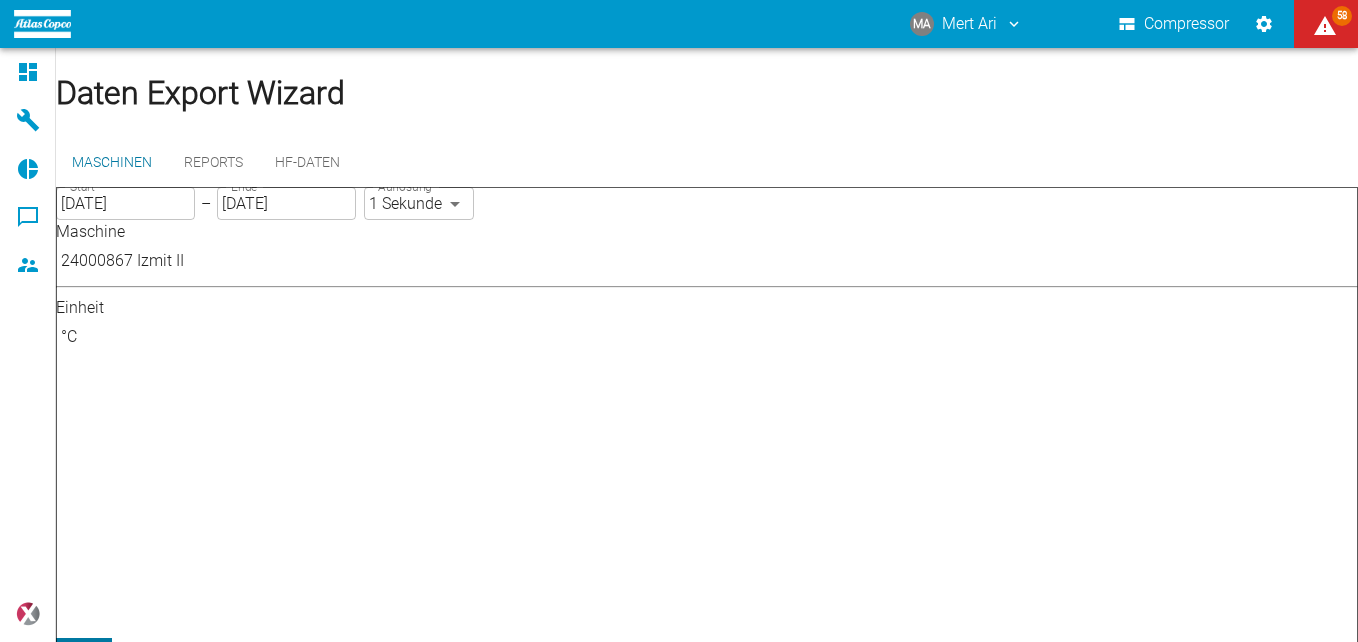 click on "%" at bounding box center (699, 790) 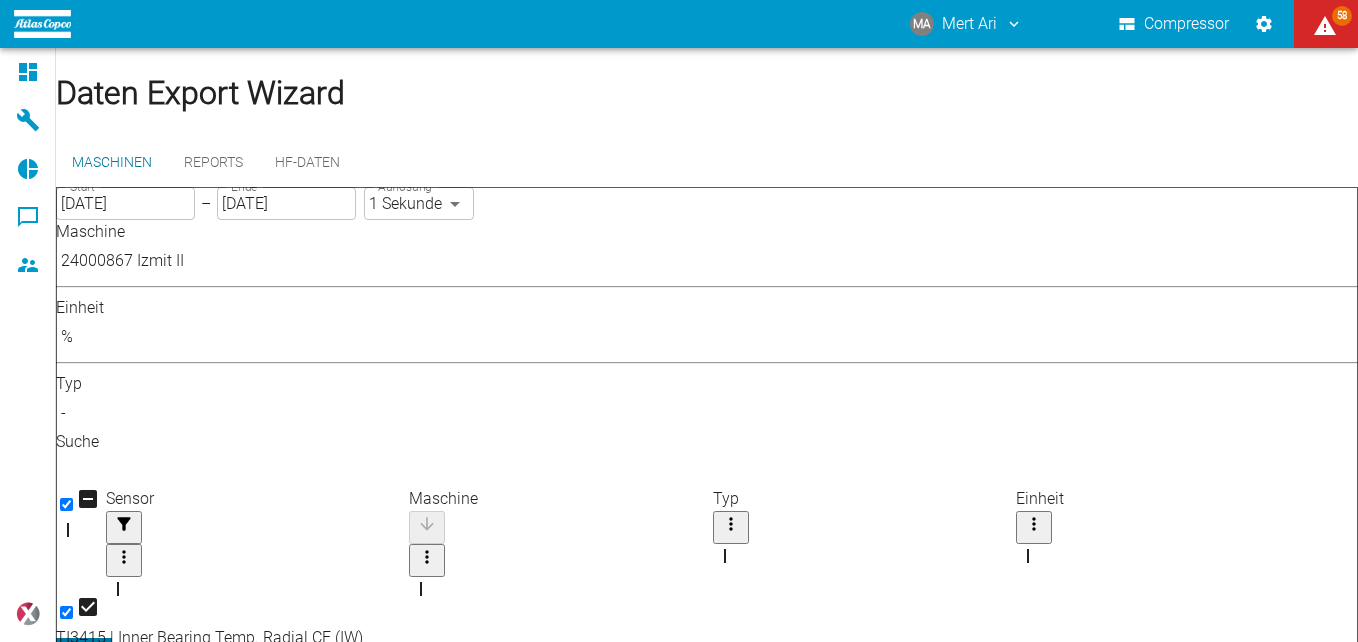 scroll, scrollTop: 987, scrollLeft: 0, axis: vertical 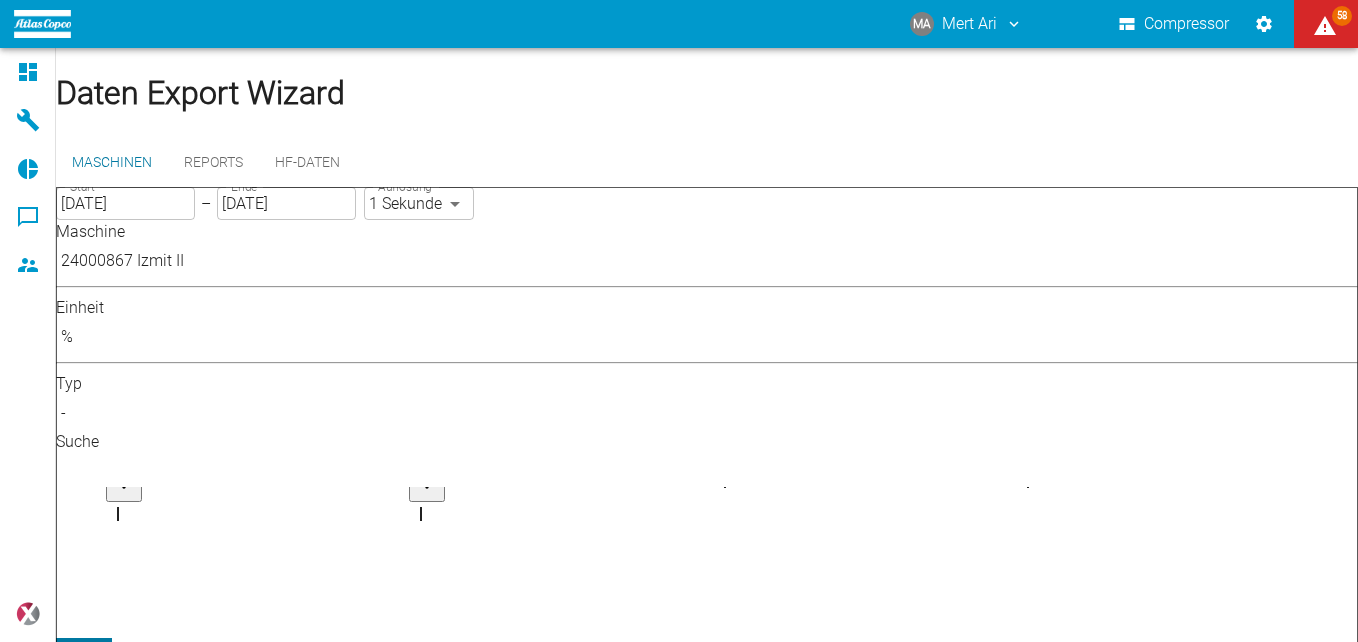 click at bounding box center (66, 1837) 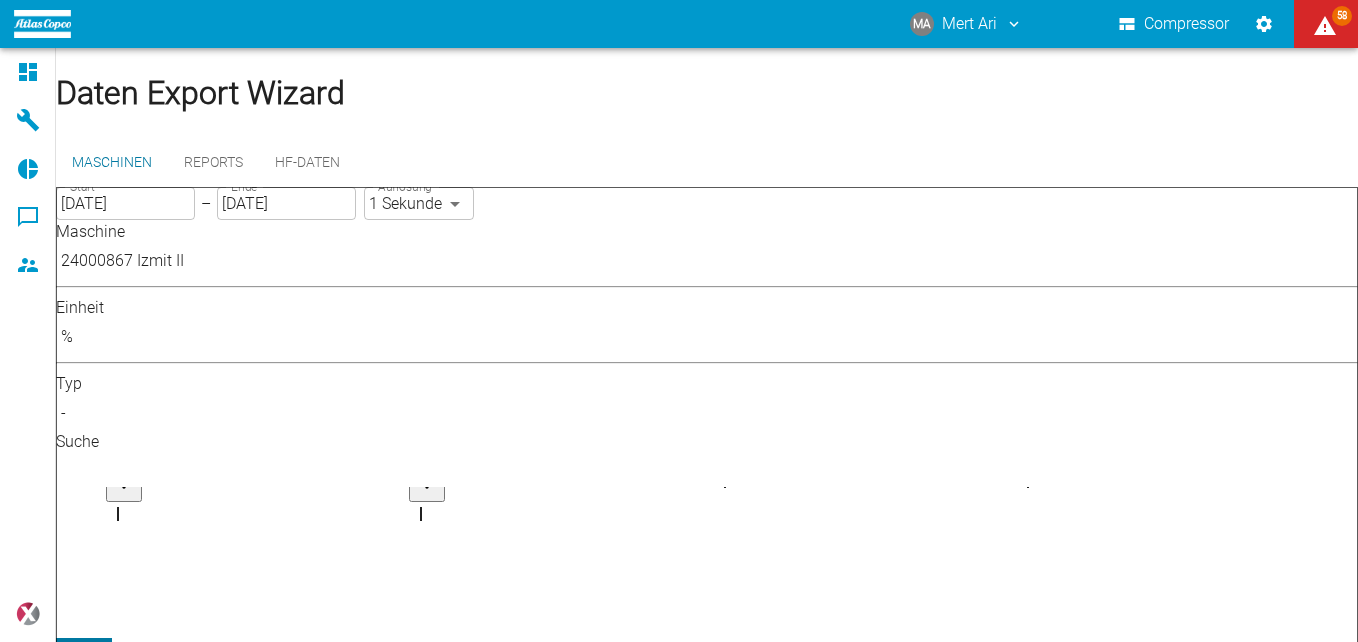 click on "MA Mert Ari Compressor 58 Dashboard Maschinen Reports Kommentare Mitglieder powered by Daten Export Wizard Maschinen Reports HF-Daten Start 27.11.2024 Start  –  Ende 24.06.2025 Ende Auflösung 1 Sekunde ONE_SECOND Auflösung Maschine 24000867 Izmit II 00aa64c3-9ae2-4044-a2fd-a36682b7f98b ​ Einheit % % ​ Typ - ​ Suche ​ Sensor Maschine Typ Einheit ZI3412 | Inlet Nozzle Poz. Feedback CE (IW) 24000867 Izmit II Position CE % HIC3442 | Inlet Nozzle Poz.WE (IW) 24000867 Izmit II Position WE % ZI3442 | Inlet Nozzle Poz. Feedback WE (IW) 24000867 Izmit II Position WE % TI3451 | Booster Inlet Temp.WE (IW) 24000867 Izmit II Temperature (Process) WE °C TI3443 | Turbine Outlet Temp.WE (IW) 24000867 Izmit II Temperature (Process) WE °C TI3468 | Oil Temp downstream Cooler  (IW) 24000867 Izmit II Temperature (Oil) °C ZI3425 | Booster Bypass Valve Position CE (IW) 24000867 Izmit II Position CE % TI3438 | Oil Temp. downstream Cooler  (IW) 24000867 Izmit II Temperature (Oil)  °C 27 rows selected Total Rows:" at bounding box center [679, 321] 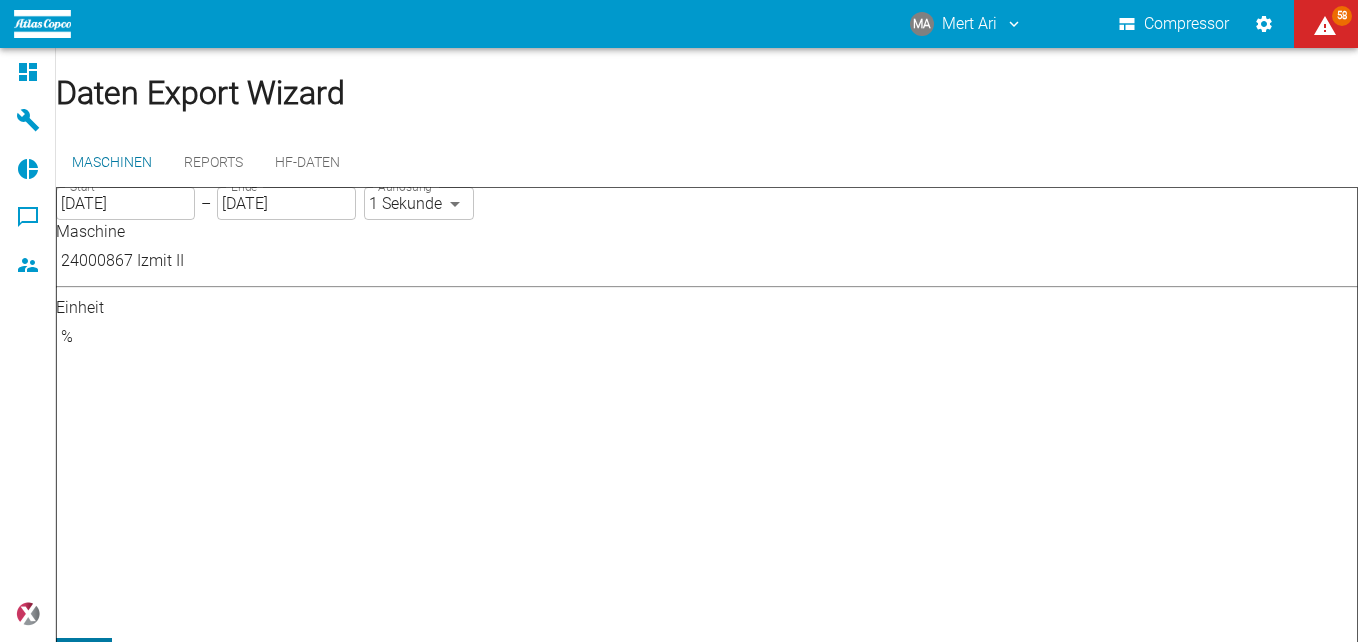 click on "bar" at bounding box center (699, 910) 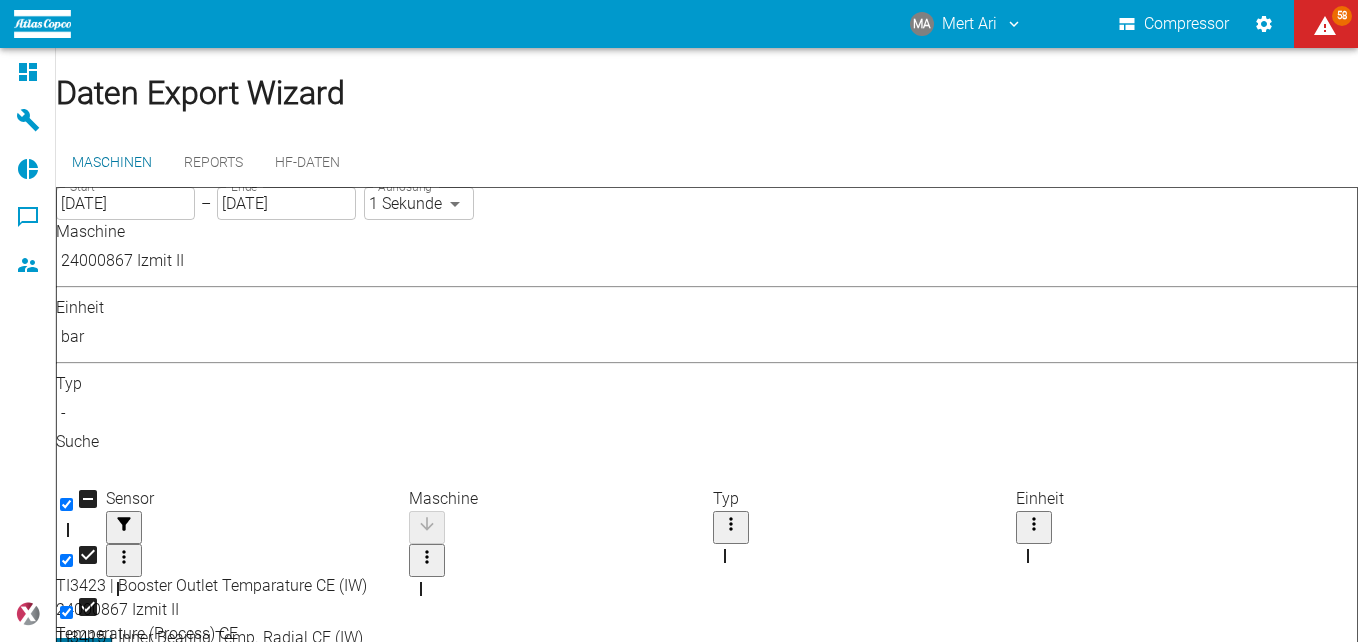scroll, scrollTop: 900, scrollLeft: 0, axis: vertical 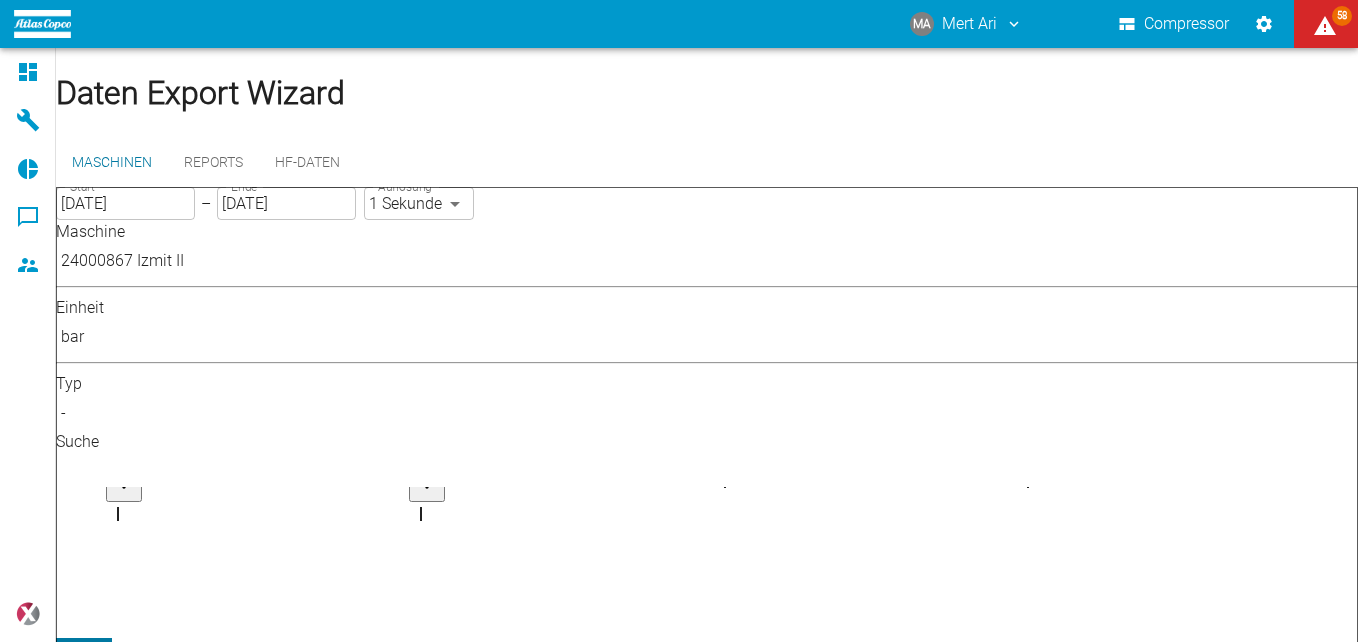 click at bounding box center [66, 3189] 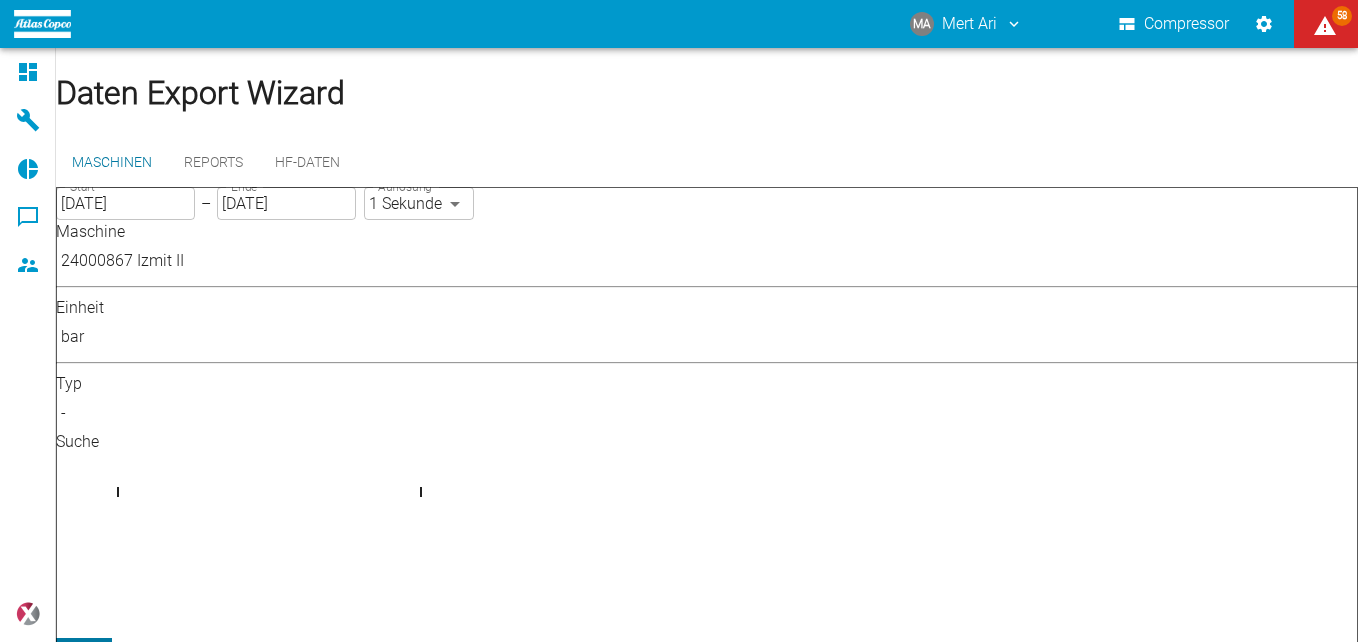 click at bounding box center [66, 3165] 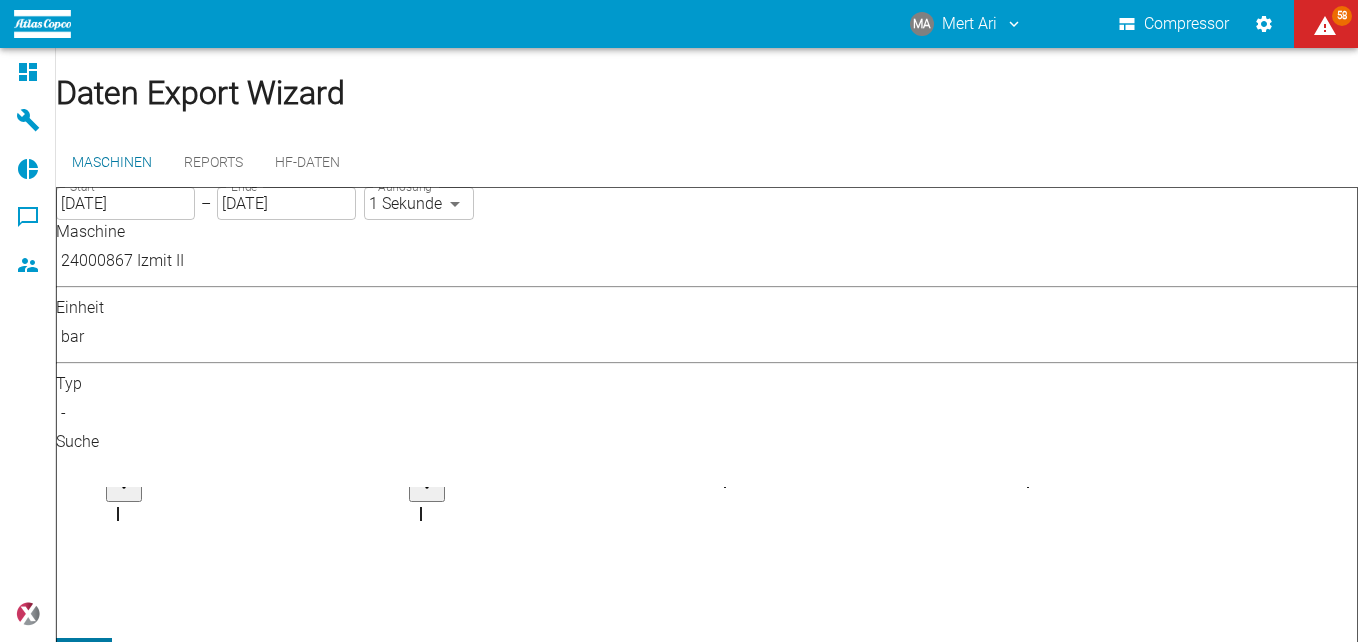 click at bounding box center [66, 3189] 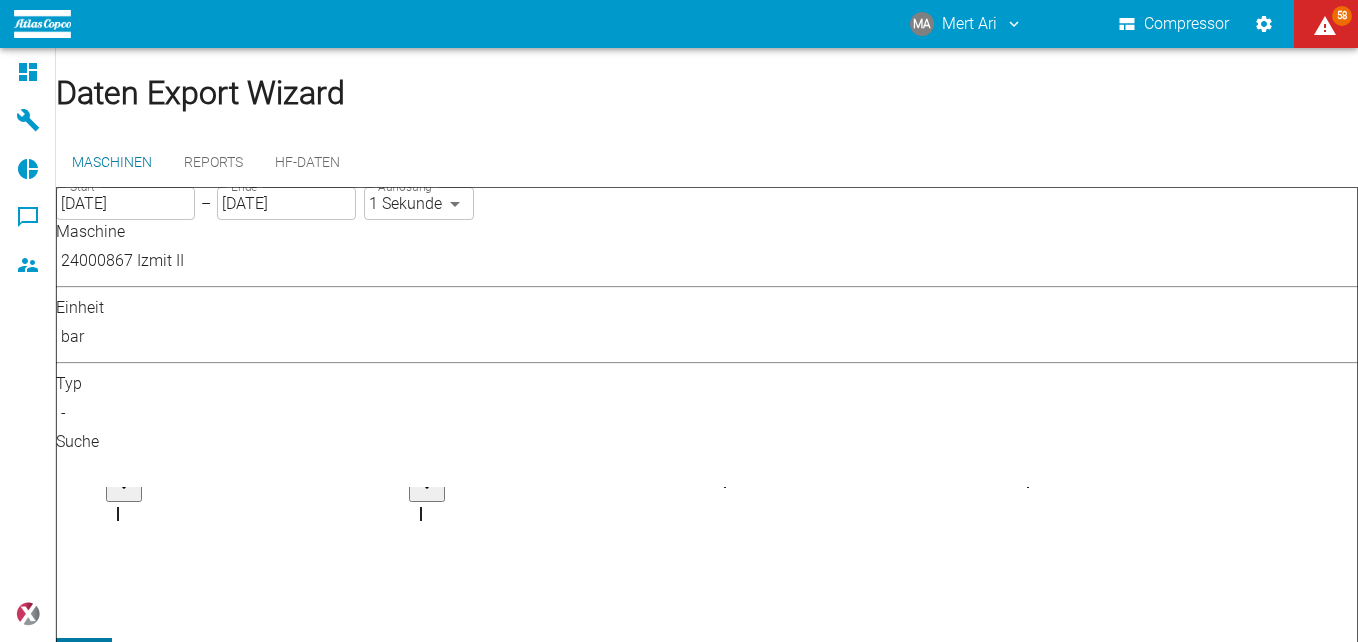 click at bounding box center (66, 3137) 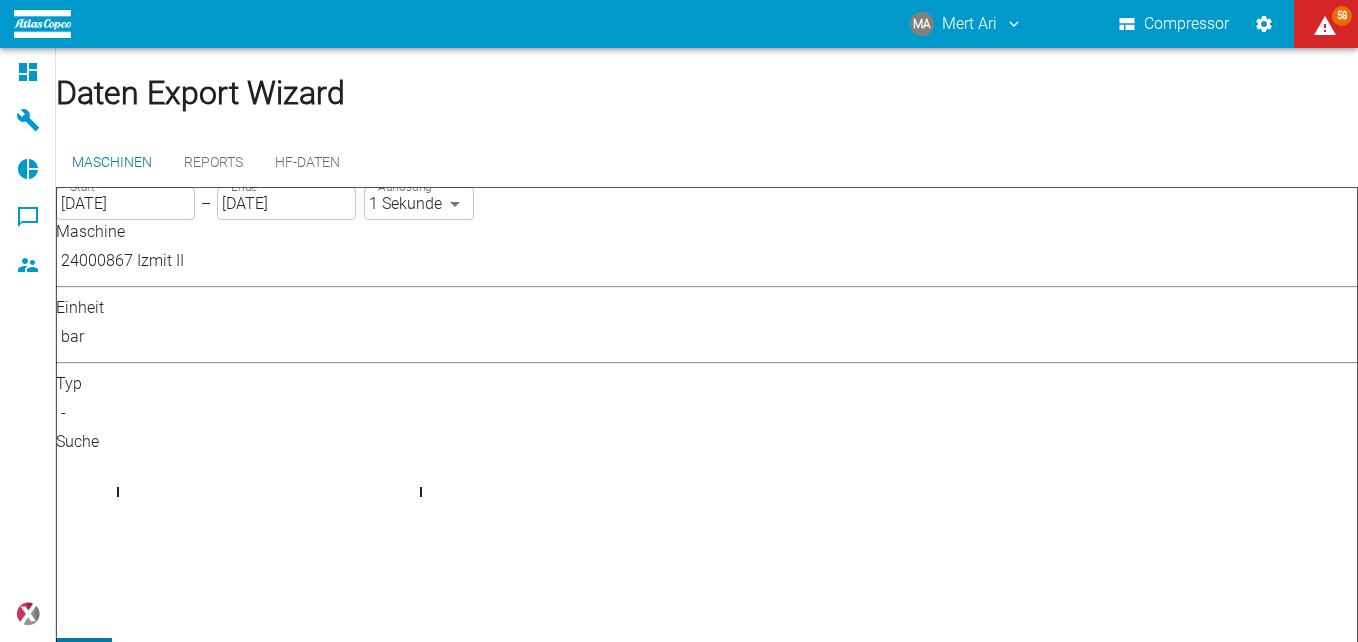 click at bounding box center [66, 3113] 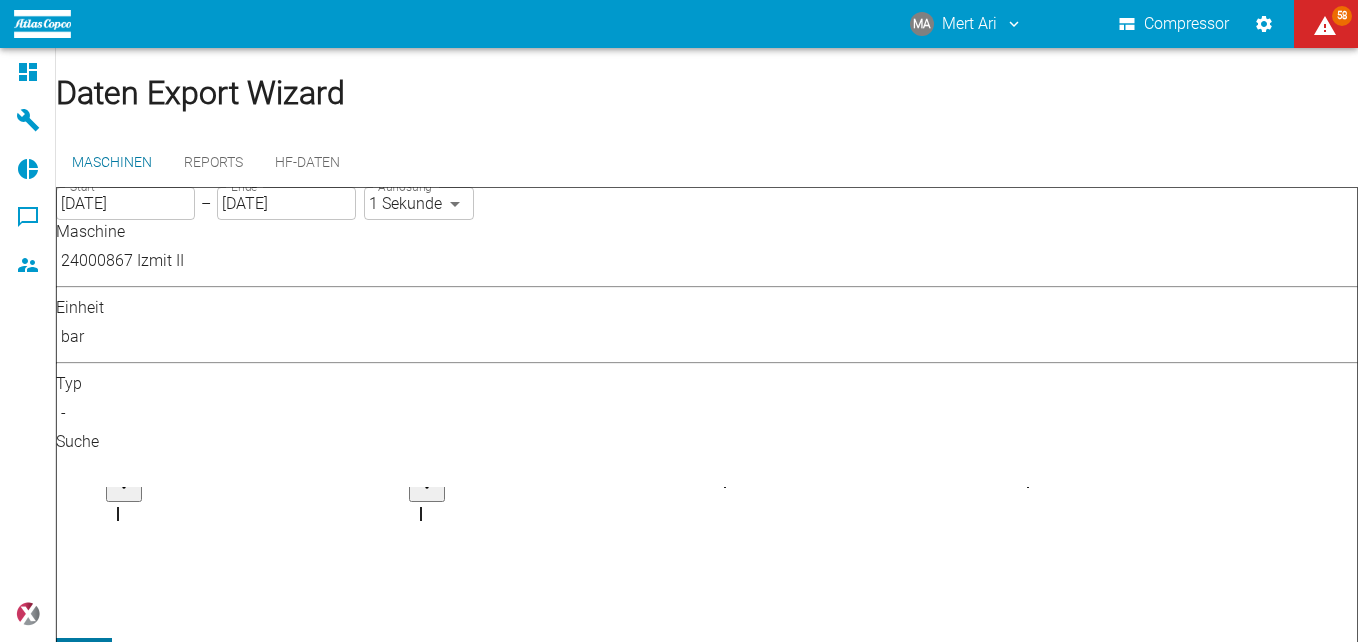 click at bounding box center [66, 3137] 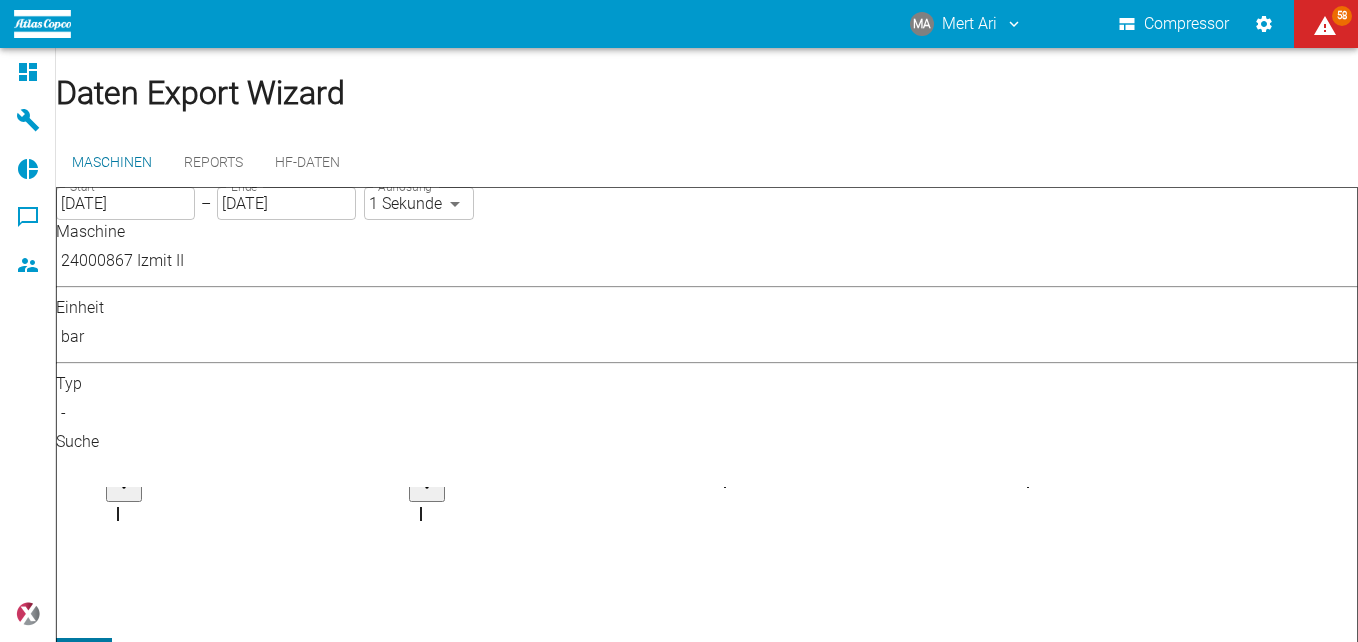 click on "MA Mert Ari Compressor 58 Dashboard Maschinen Reports Kommentare Mitglieder powered by Daten Export Wizard Maschinen Reports HF-Daten Start 27.11.2024 Start  –  Ende 24.06.2025 Ende Auflösung 1 Sekunde ONE_SECOND Auflösung Maschine 24000867 Izmit II 00aa64c3-9ae2-4044-a2fd-a36682b7f98b ​ Einheit bar bar ​ Typ - ​ Suche ​ Sensor Maschine Typ Einheit PI3423 | Booster Outlet Pressure CE (IW) 24000867 Izmit II Pressure (Process) CE bar PDI3444 | Diff. Seal Gas Gap Outlet Press.WE (IW) 24000867 Izmit II Pressure (Seal gas) WE bar TI3468 | Oil Temp downstream Cooler  (IW) 24000867 Izmit II Temperature (Oil) °C PI3468 | Oil Press. downstream Filter  (IW) 24000867 Izmit II Pressure (Oil) bar ZI3425 | Booster Bypass Valve Position CE (IW) 24000867 Izmit II Position CE % TI3438 | Oil Temp. downstream Cooler  (IW) 24000867 Izmit II Temperature (Oil)  °C PI3424 | Booster Cooler Outlet Pressure WE (IW) 24000867 Izmit II Pressure (Process) WE bar PIC3453 | Booster Outlet Press. WE (IW) 24000867 Izmit II bar" at bounding box center [679, 321] 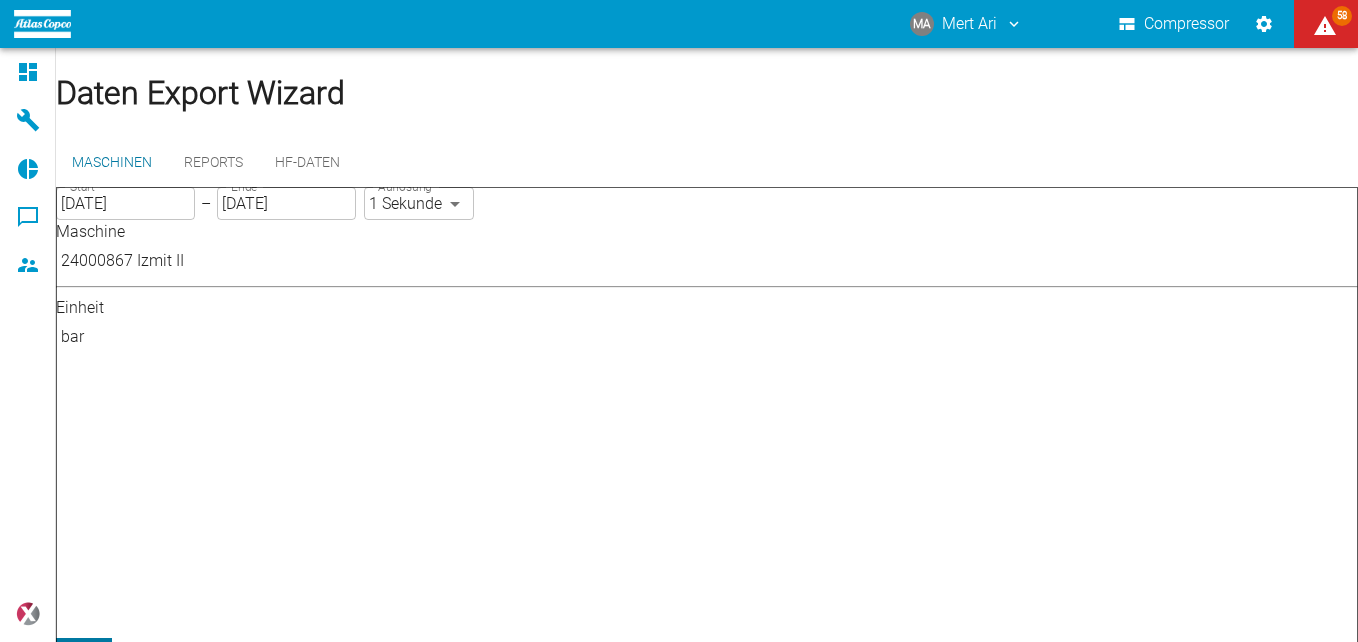 click on "rpm" at bounding box center (699, 982) 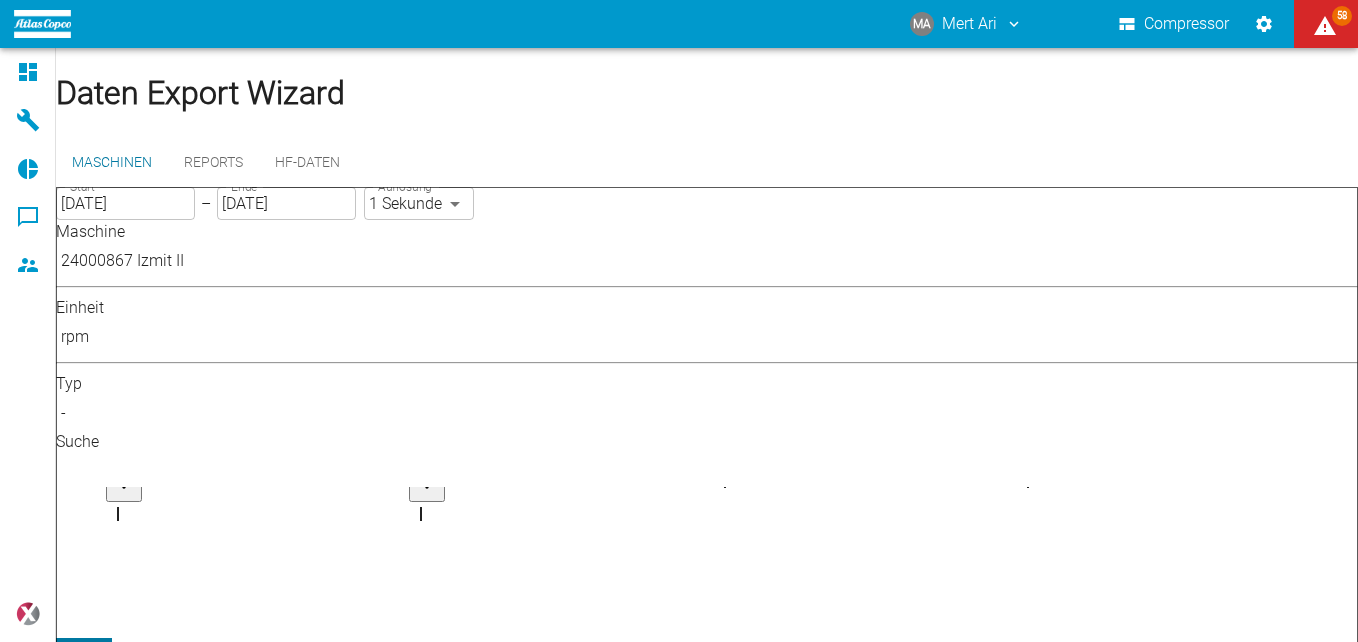 click at bounding box center (66, 3189) 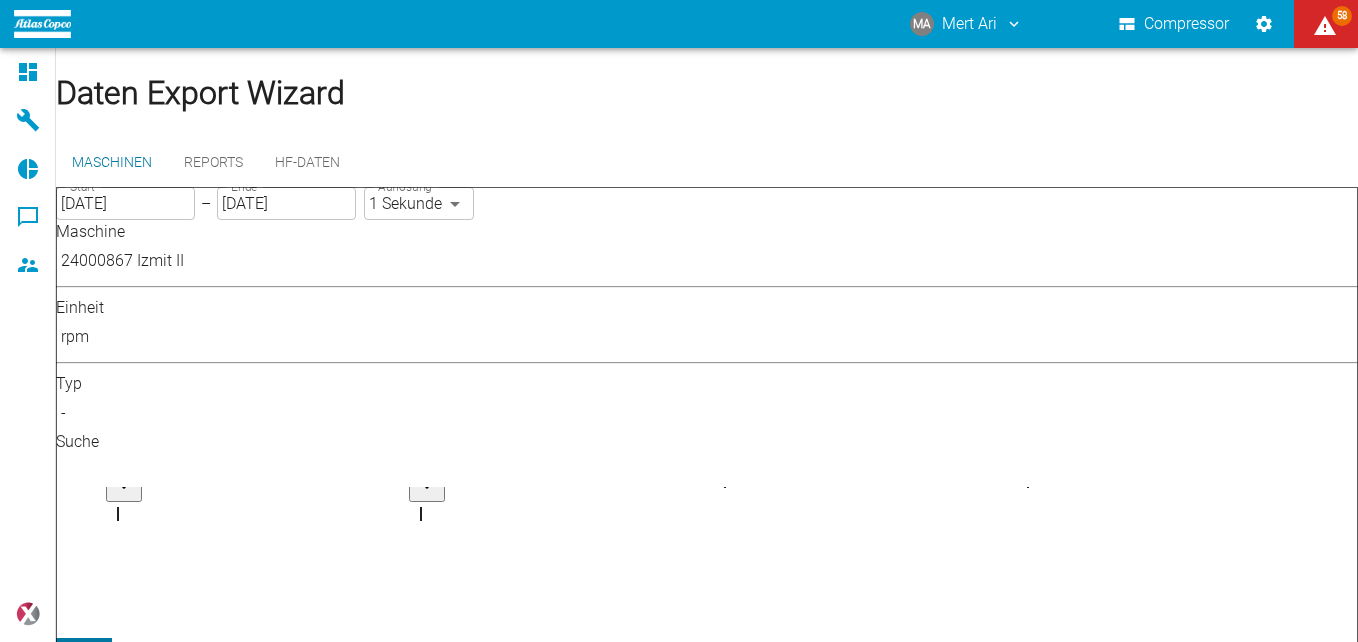 click on "MA Mert Ari Compressor 58 Dashboard Maschinen Reports Kommentare Mitglieder powered by Daten Export Wizard Maschinen Reports HF-Daten Start 27.11.2024 Start  –  Ende 24.06.2025 Ende Auflösung 1 Sekunde ONE_SECOND Auflösung Maschine 24000867 Izmit II 00aa64c3-9ae2-4044-a2fd-a36682b7f98b ​ Einheit rpm rpm ​ Typ - ​ Suche ​ Sensor Maschine Typ Einheit SIT3411-1 | Turbine Speed CE (IW) 24000867 Izmit II Speed CE rpm PI3448 | Seal Gas Press.WE (IW) 24000867 Izmit II Pressure (Seal gas) WE bar PI3445 | Seal Gas Gap Press.WE (IW) 24000867 Izmit II Pressure (Seal gas) WE bar PDI3444 | Diff. Seal Gas Gap Outlet Press.WE (IW) 24000867 Izmit II Pressure (Seal gas) WE bar TI3468 | Oil Temp downstream Cooler  (IW) 24000867 Izmit II Temperature (Oil) °C PI3468 | Oil Press. downstream Filter  (IW) 24000867 Izmit II Pressure (Oil) bar ZI3425 | Booster Bypass Valve Position CE (IW) 24000867 Izmit II Position CE % TI3438 | Oil Temp. downstream Cooler  (IW) 24000867 Izmit II Temperature (Oil)  °C 53 rows selected" at bounding box center [679, 321] 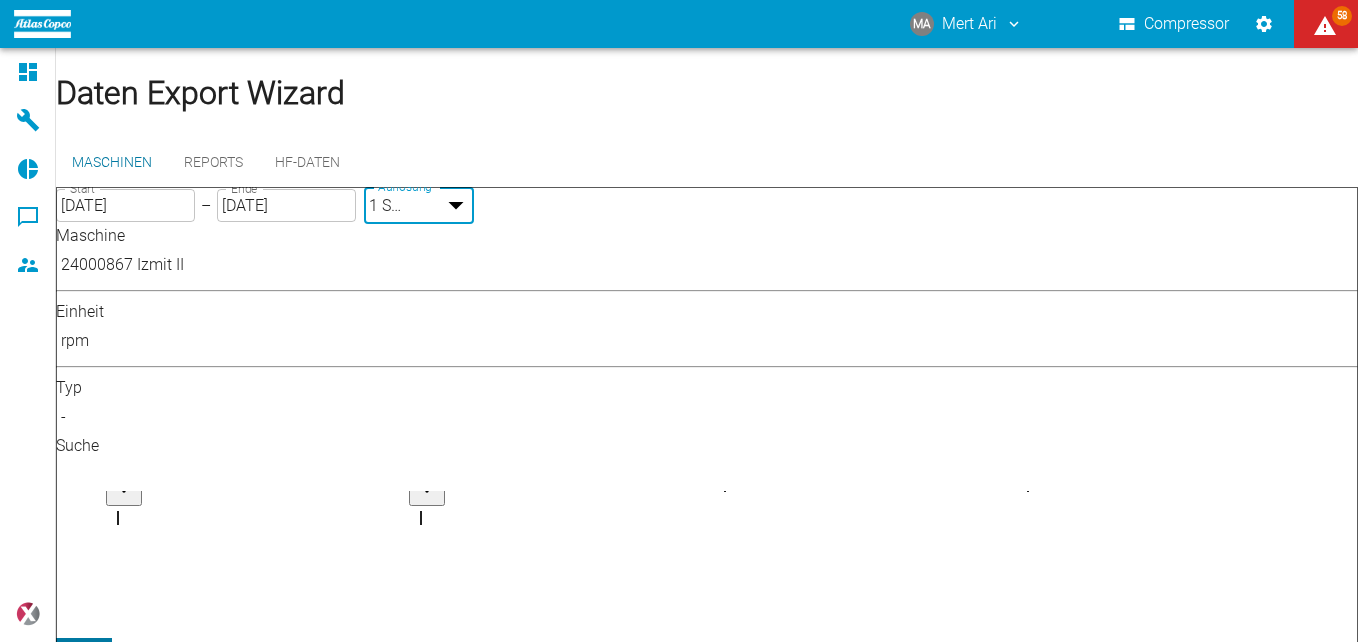click on "10 Minuten" at bounding box center (699, 694) 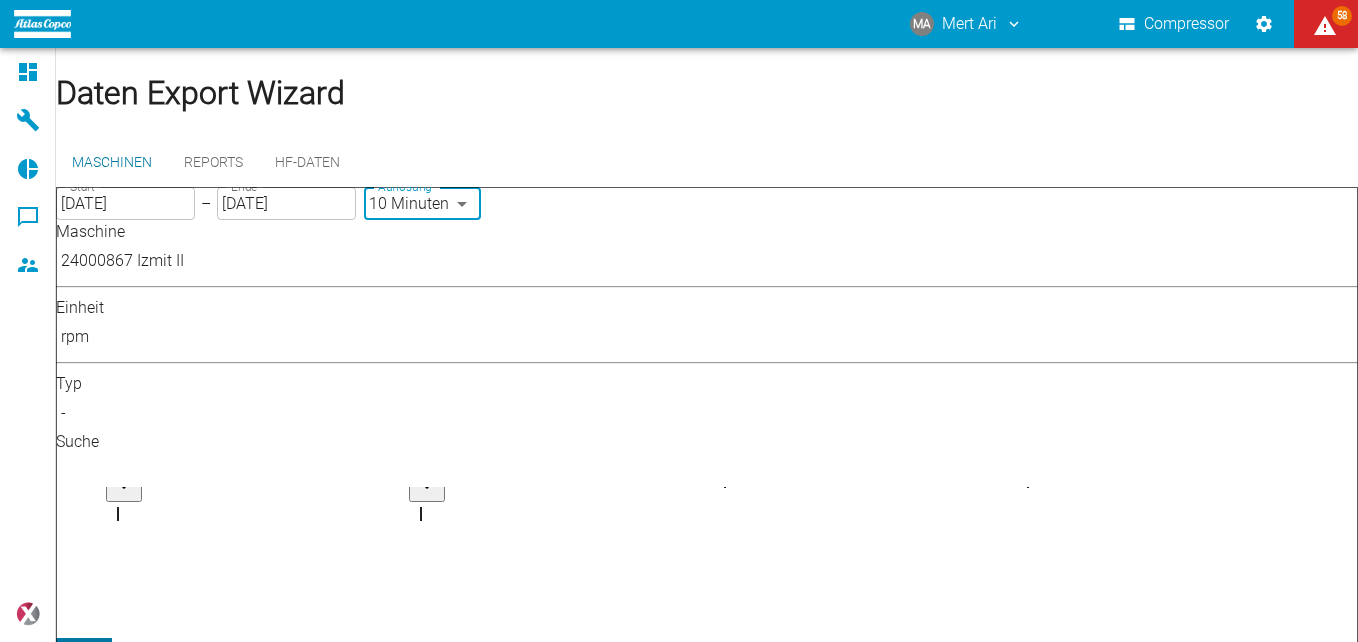 click on "Start 27.11.2024 Start  –  Ende 24.06.2025 Ende Auflösung 10 Minuten TEN_MINUTES Auflösung Maschine 24000867 Izmit II 00aa64c3-9ae2-4044-a2fd-a36682b7f98b ​ Einheit rpm rpm ​ Typ - ​ Suche ​ Sensor Maschine Typ Einheit PI3448 | Seal Gas Press.WE (IW) 24000867 Izmit II Pressure (Seal gas) WE bar PI3445 | Seal Gas Gap Press.WE (IW) 24000867 Izmit II Pressure (Seal gas) WE bar PDI3444 | Diff. Seal Gas Gap Outlet Press.WE (IW) 24000867 Izmit II Pressure (Seal gas) WE bar TI3468 | Oil Temp downstream Cooler  (IW) 24000867 Izmit II Temperature (Oil) °C PI3468 | Oil Press. downstream Filter  (IW) 24000867 Izmit II Pressure (Oil) bar ZI3425 | Booster Bypass Valve Position CE (IW) 24000867 Izmit II Position CE % TI3438 | Oil Temp. downstream Cooler  (IW) 24000867 Izmit II Temperature (Oil)  °C 53 rows selected Total Rows:   53 of 1.012 Exportieren" at bounding box center [707, 2847] 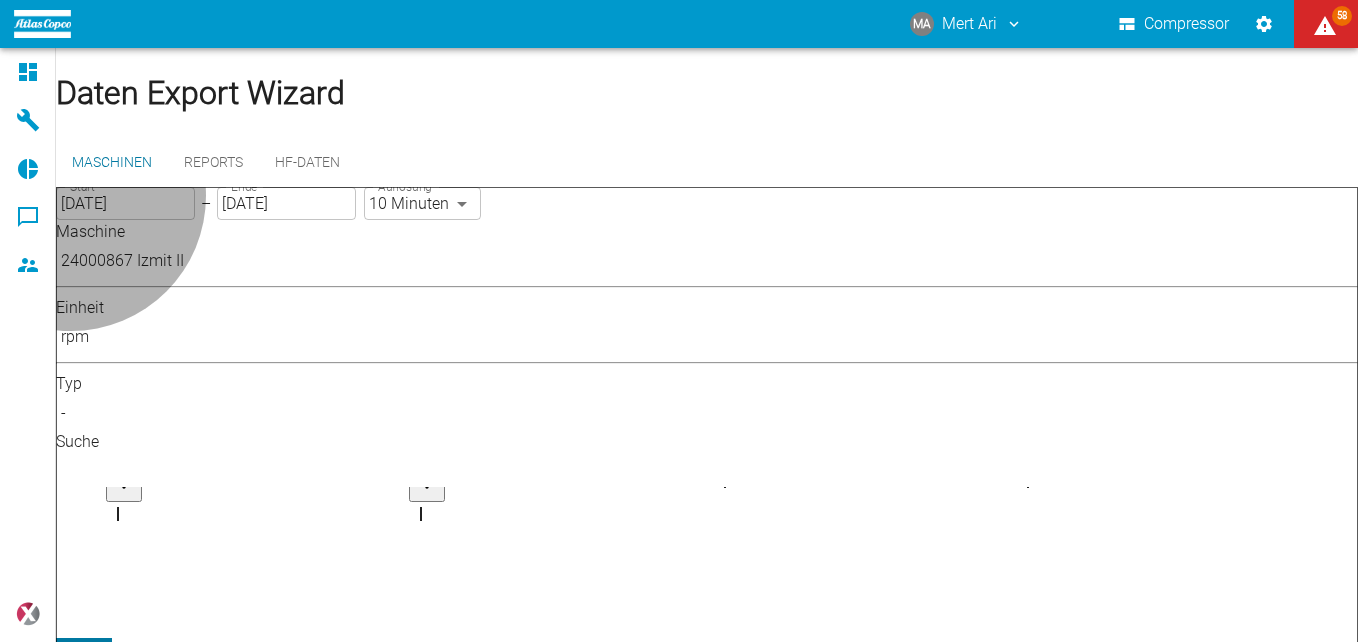 click 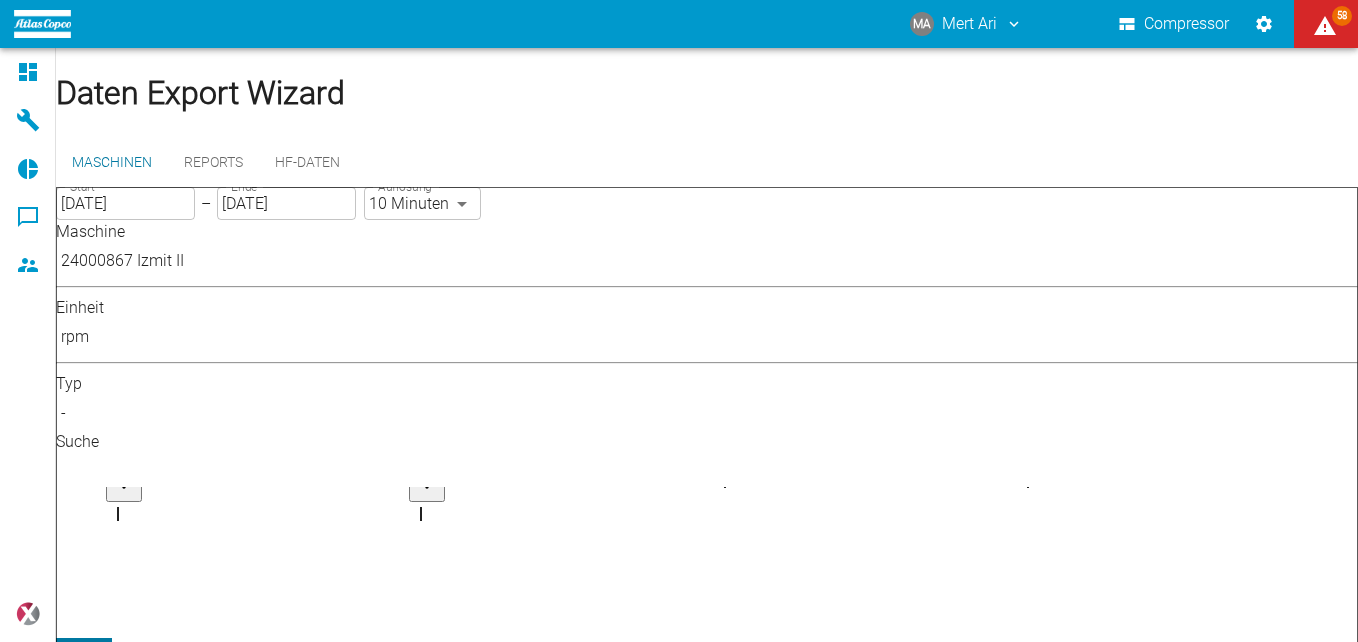 click on "Abschicken" at bounding box center [125, 870] 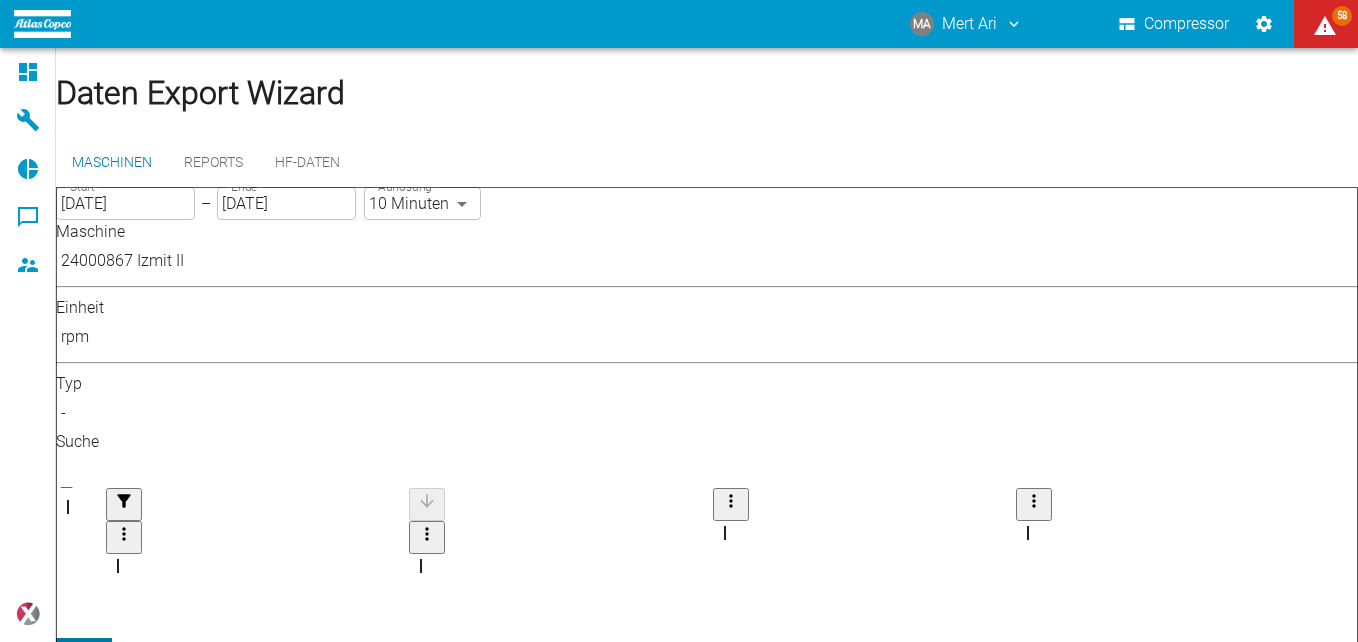 scroll, scrollTop: 2284, scrollLeft: 0, axis: vertical 